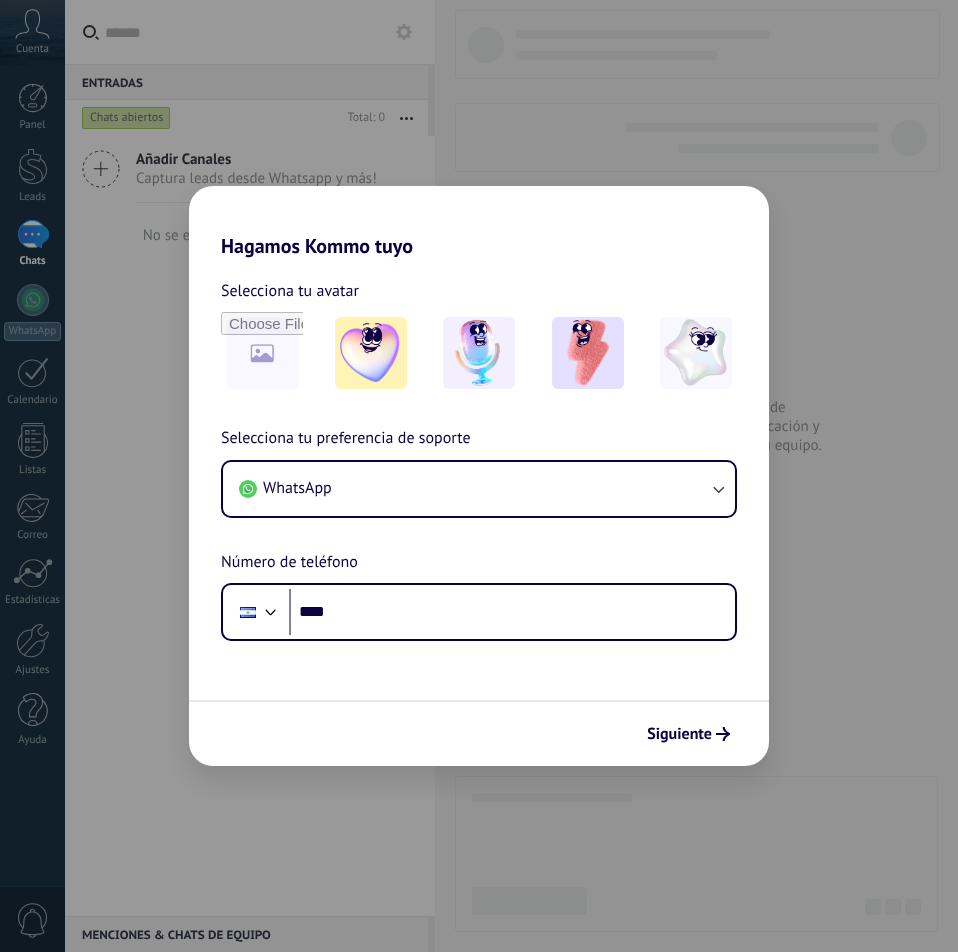 scroll, scrollTop: 0, scrollLeft: 0, axis: both 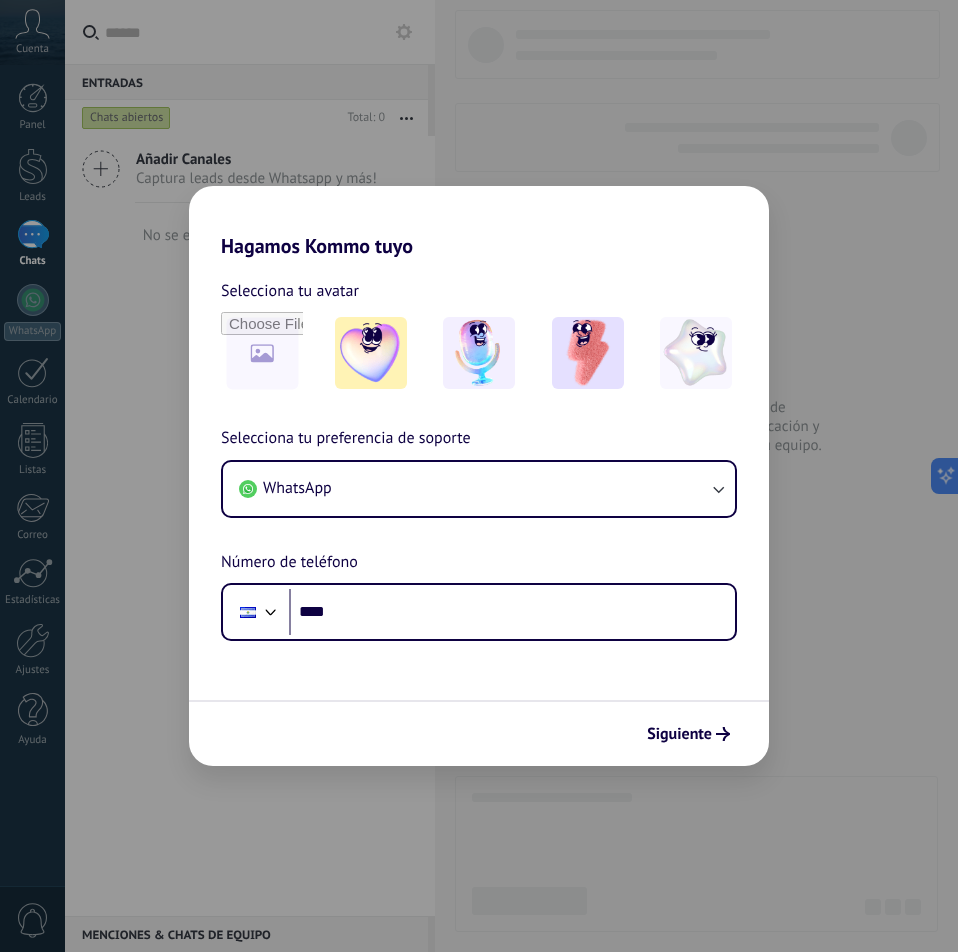 click on "Hagamos Kommo tuyo Selecciona tu avatar Selecciona tu preferencia de soporte WhatsApp Número de teléfono [PHONE] Siguiente" at bounding box center [479, 476] 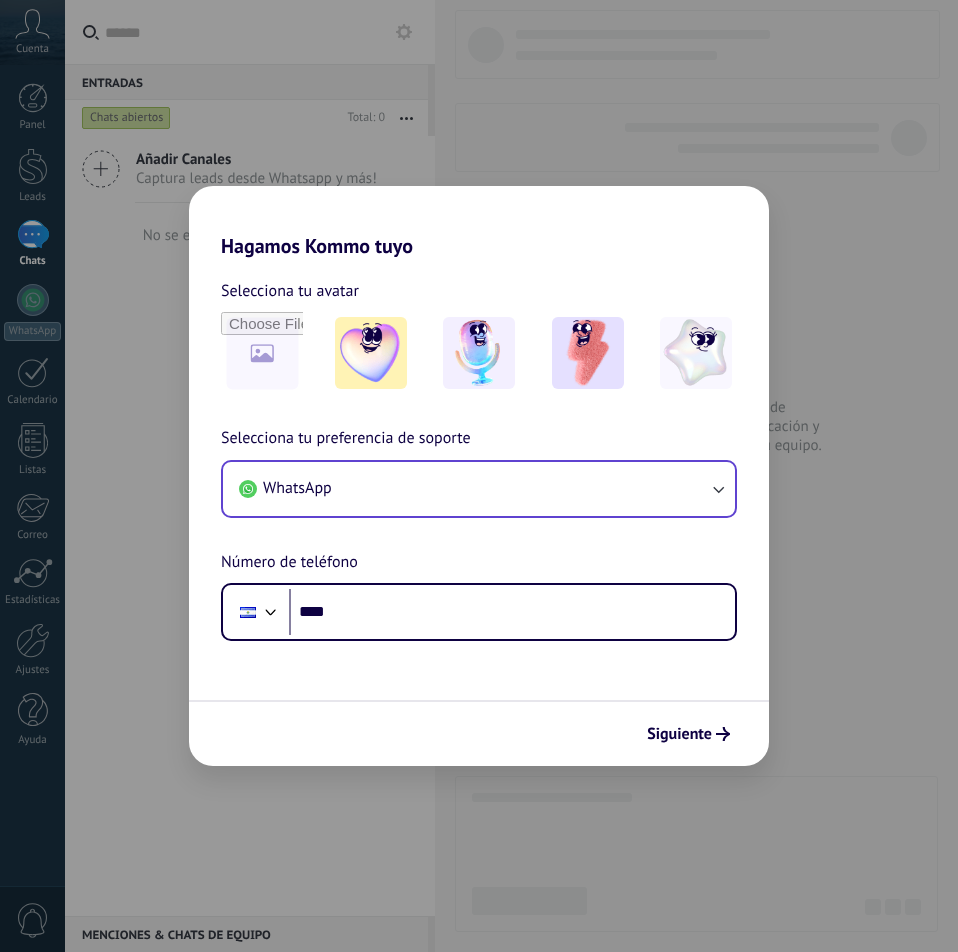 scroll, scrollTop: 0, scrollLeft: 0, axis: both 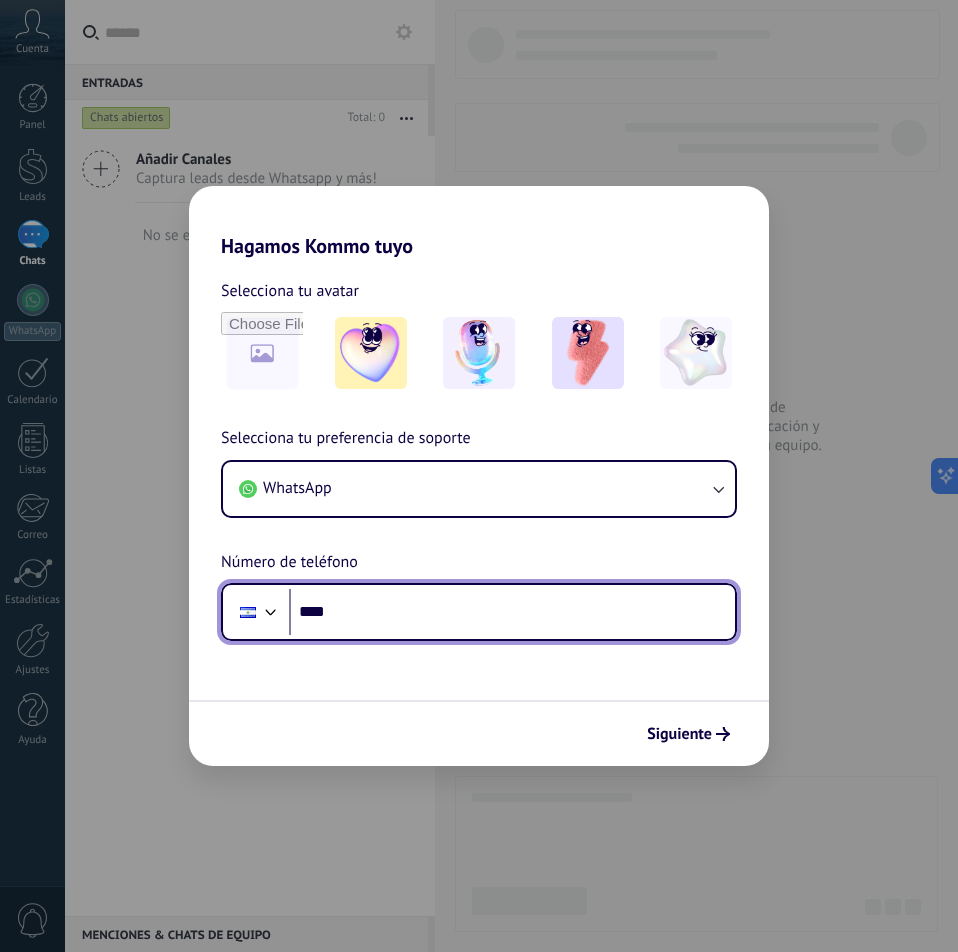 drag, startPoint x: 351, startPoint y: 601, endPoint x: 263, endPoint y: 595, distance: 88.20431 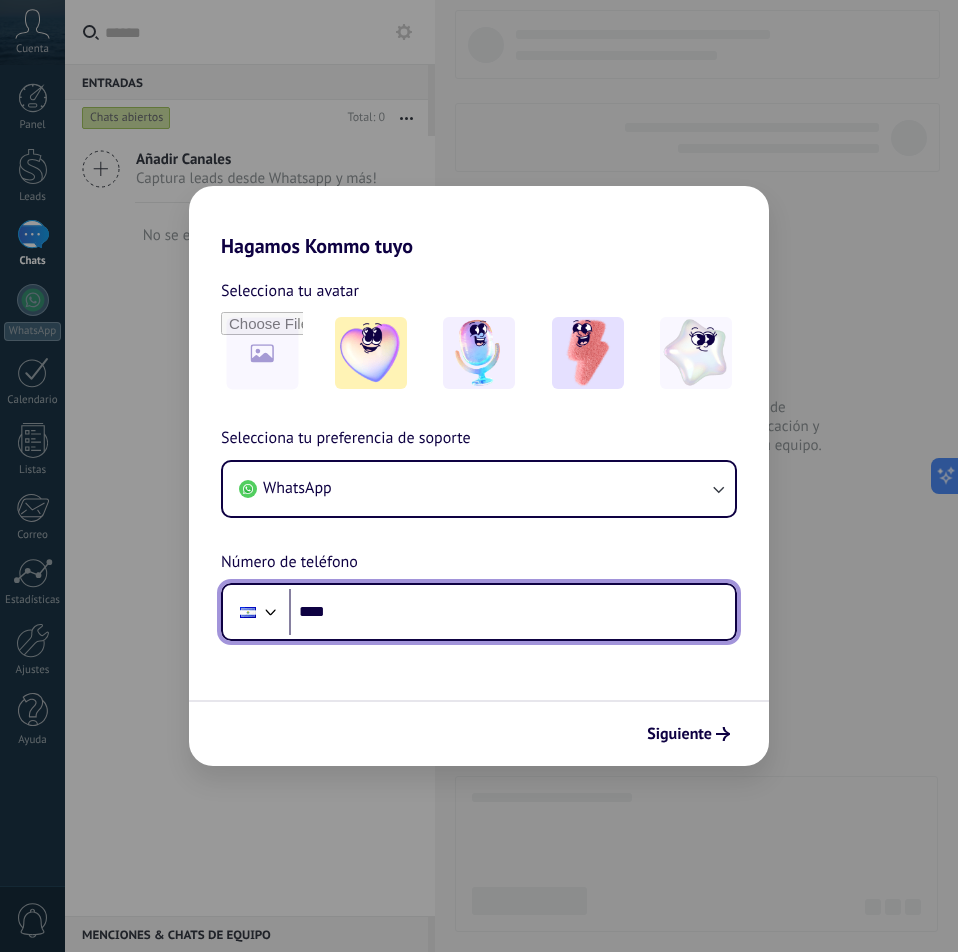 click on "Phone ****" at bounding box center [479, 612] 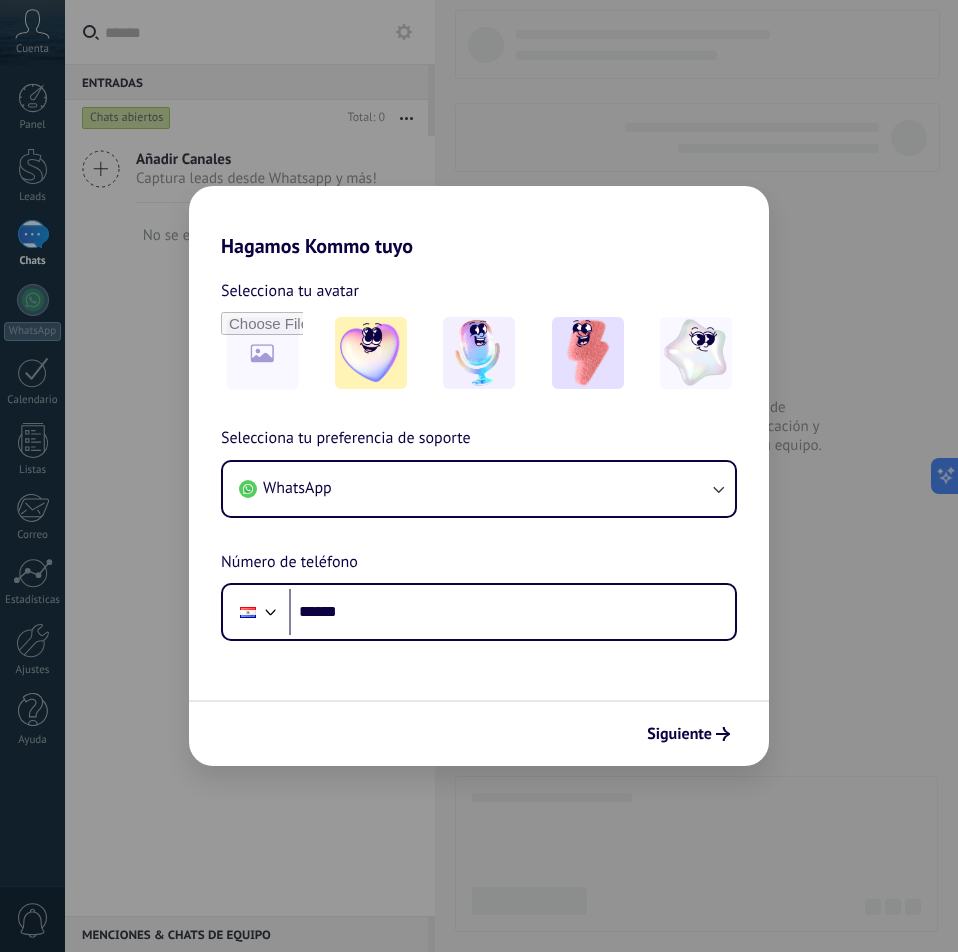scroll, scrollTop: 0, scrollLeft: 0, axis: both 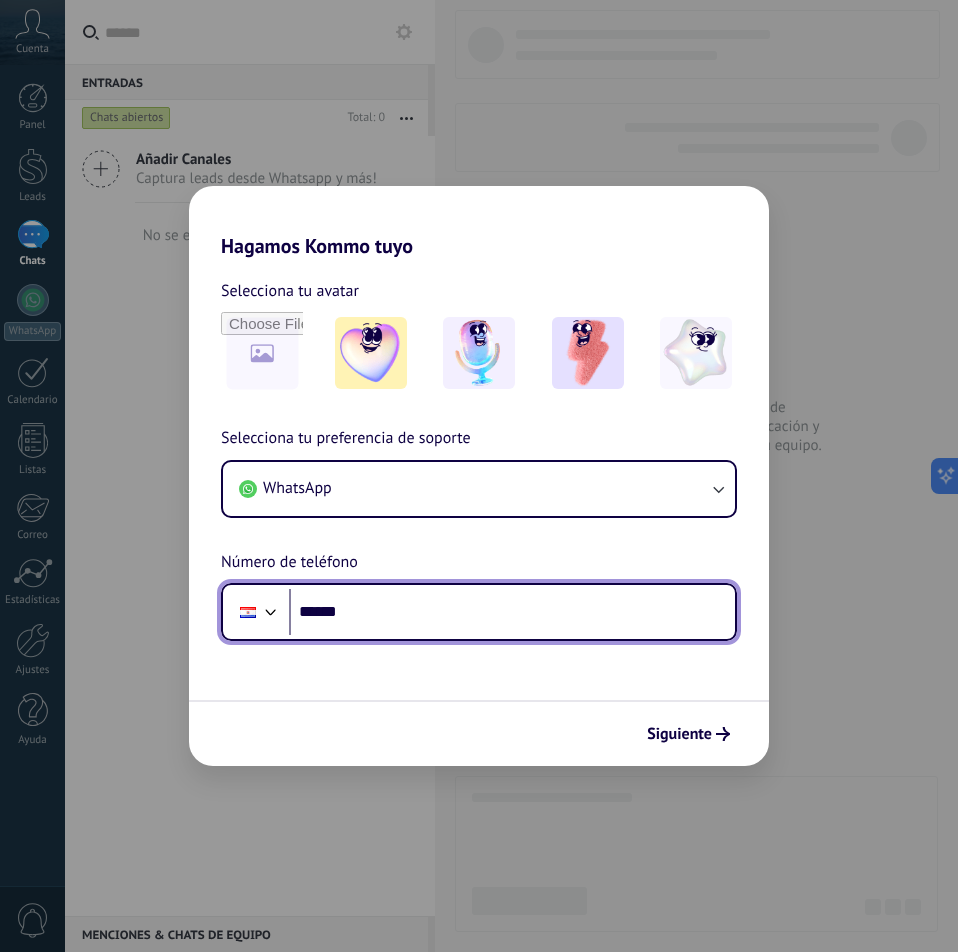 click on "******" at bounding box center (512, 612) 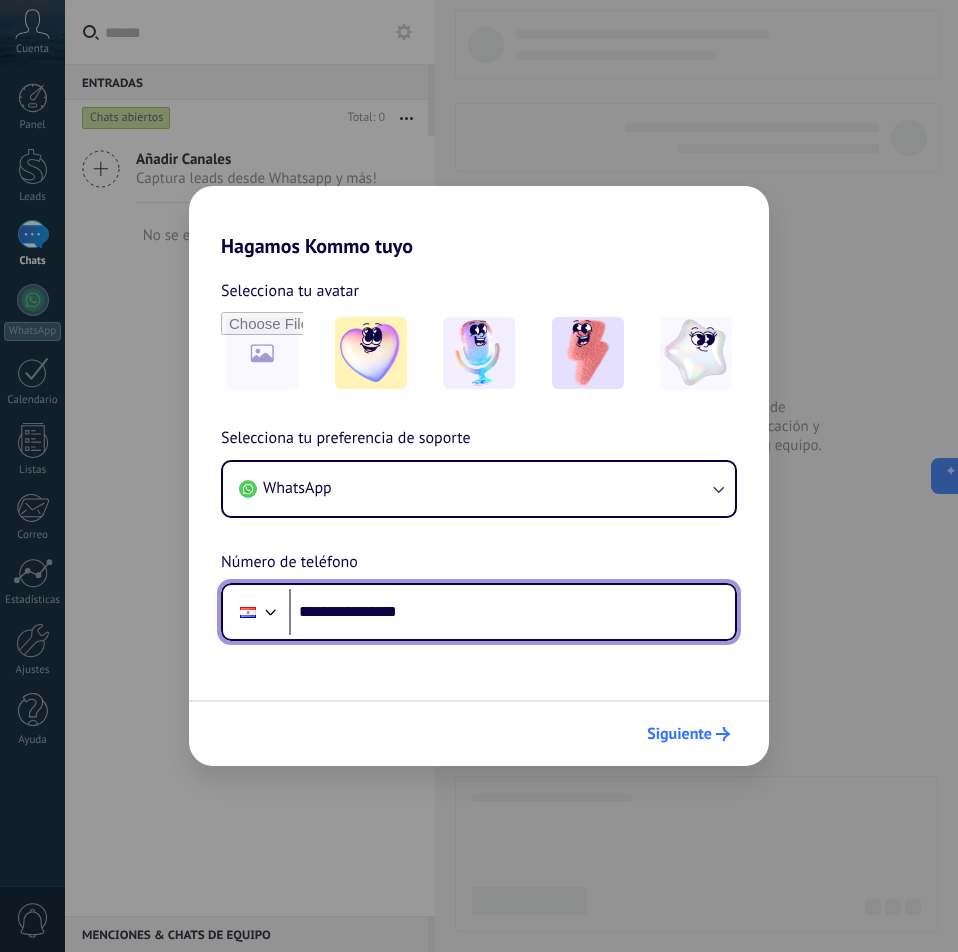 type on "**********" 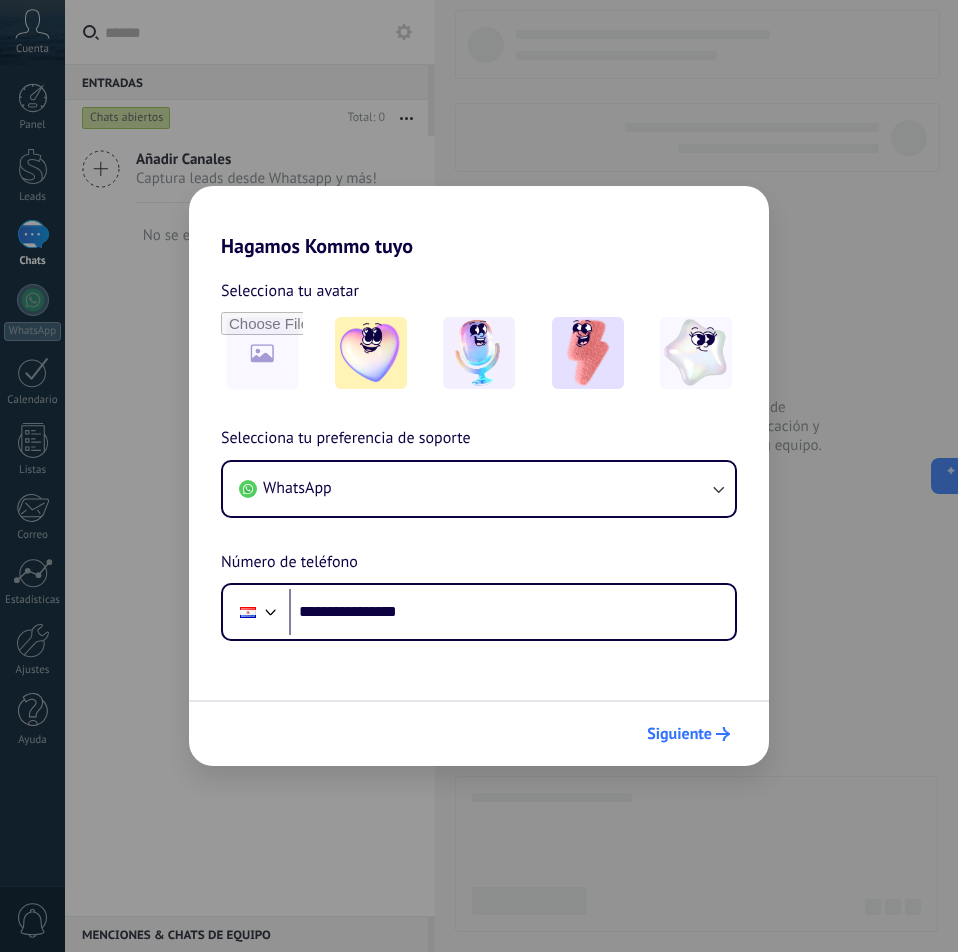 click on "Siguiente" at bounding box center [688, 734] 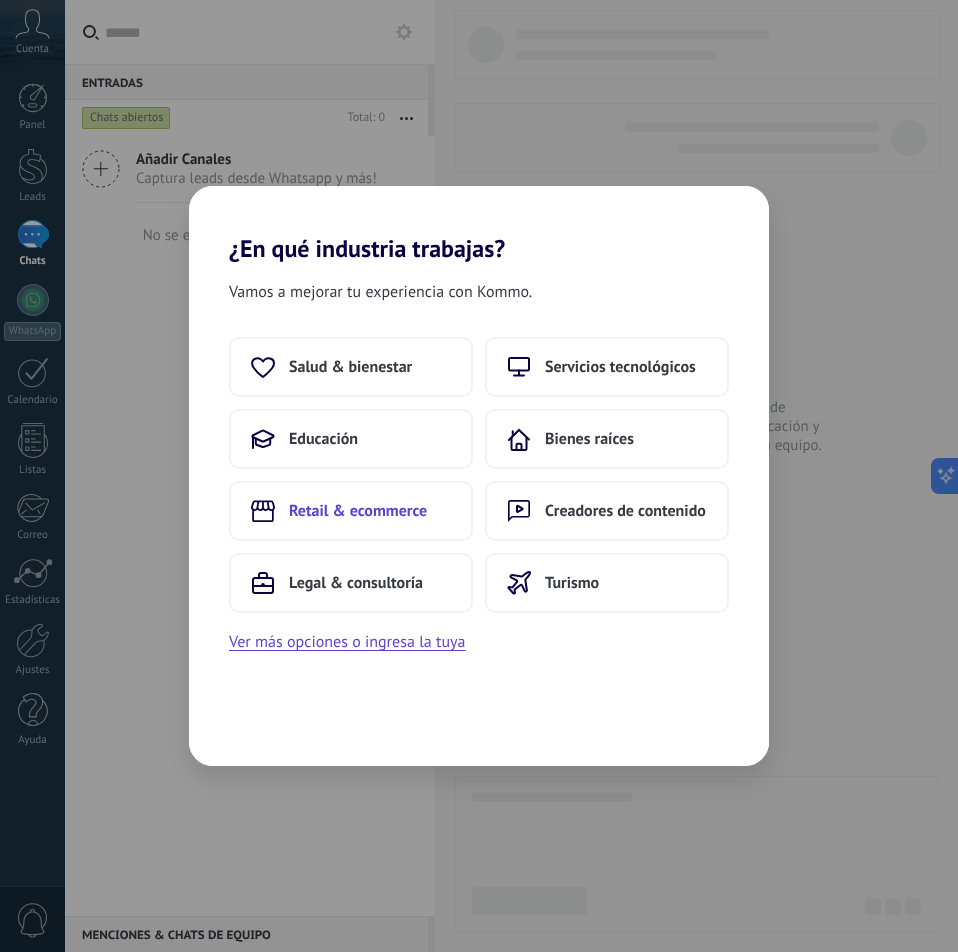 click on "Retail & ecommerce" at bounding box center (358, 511) 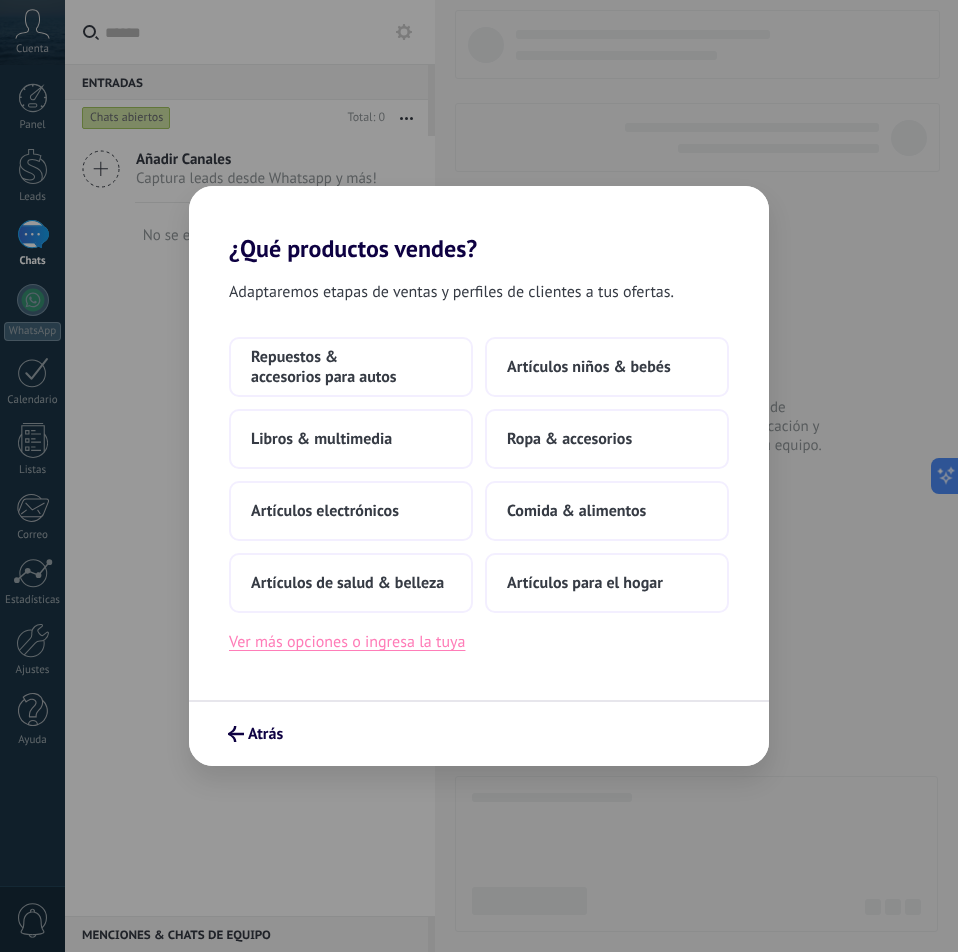 click on "Ver más opciones o ingresa la tuya" at bounding box center (347, 642) 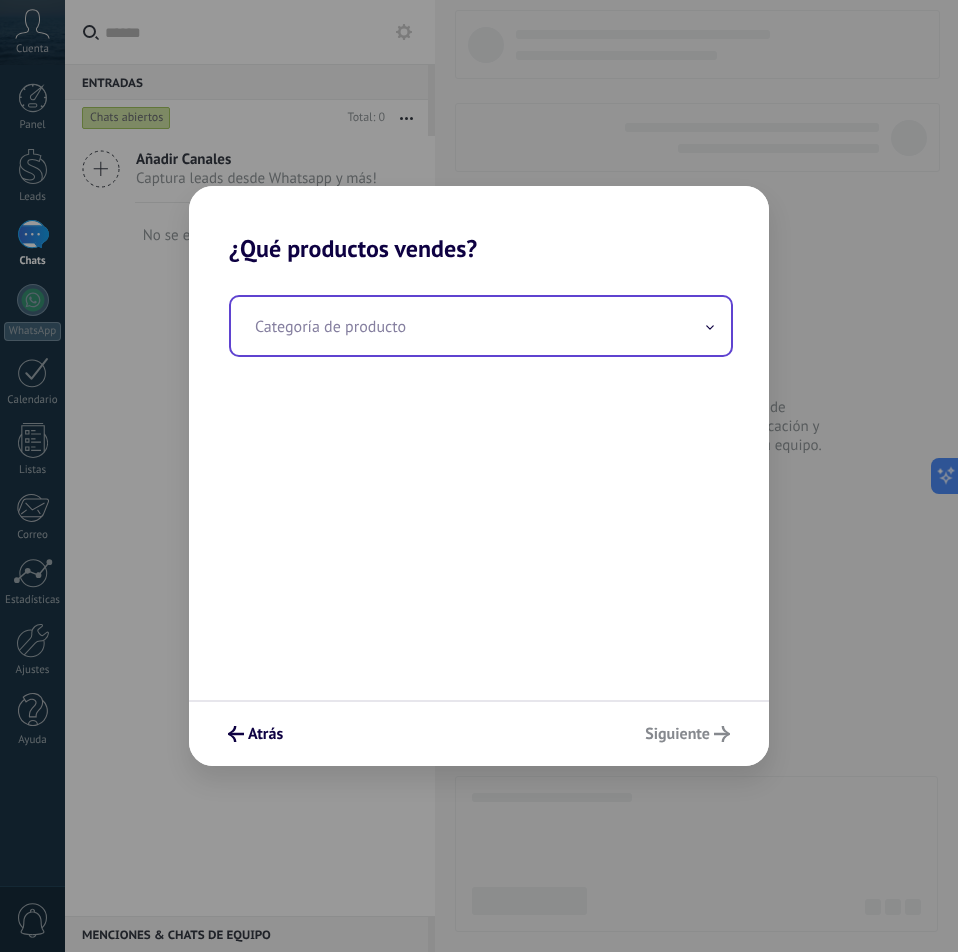 click at bounding box center [481, 326] 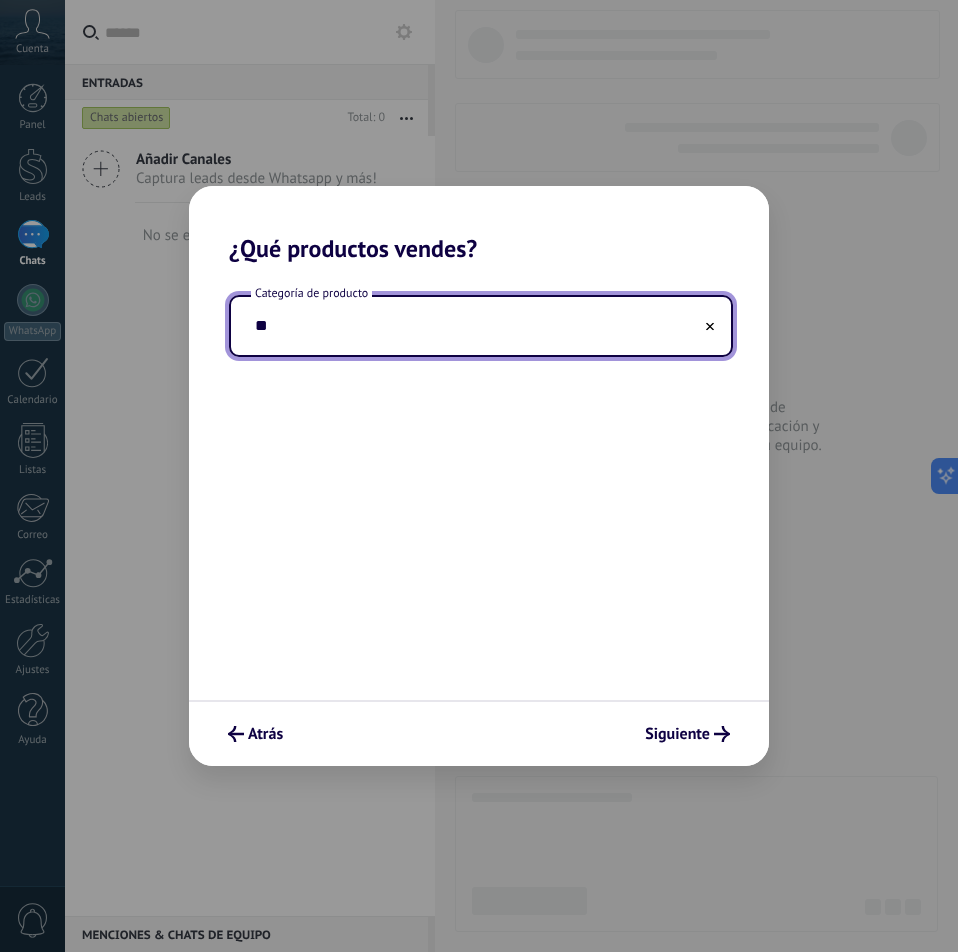 type on "*" 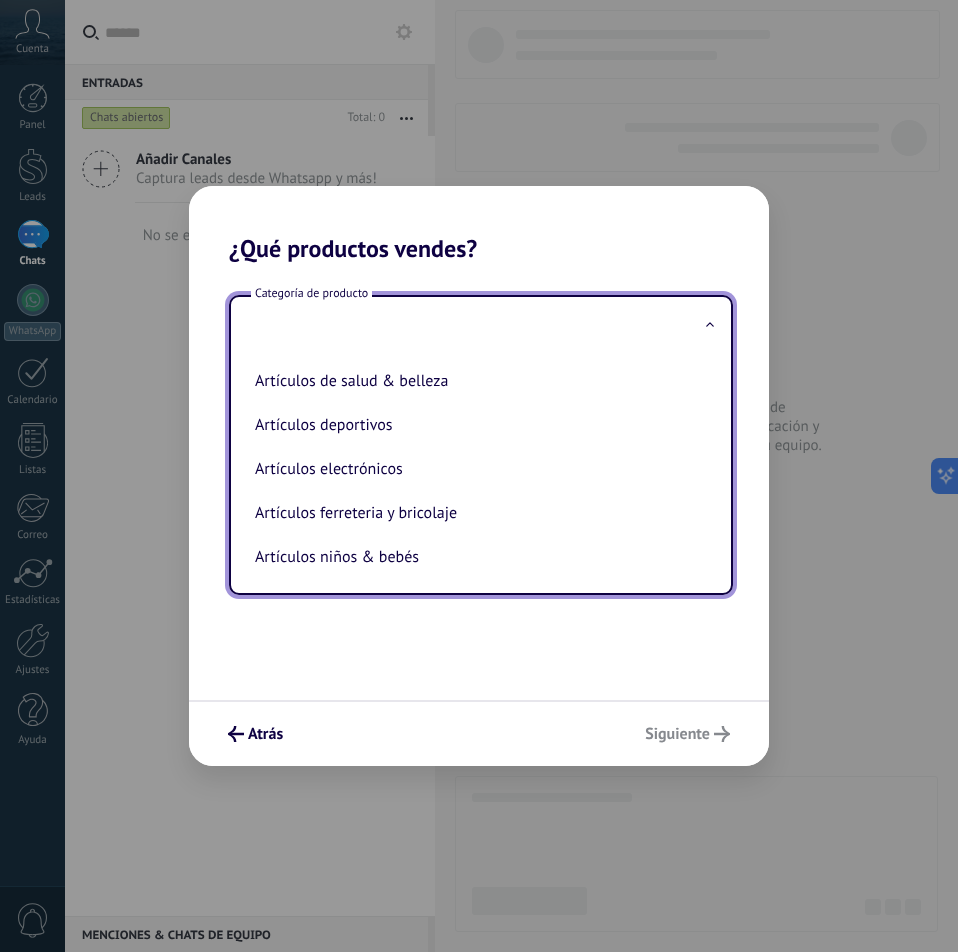scroll, scrollTop: 442, scrollLeft: 0, axis: vertical 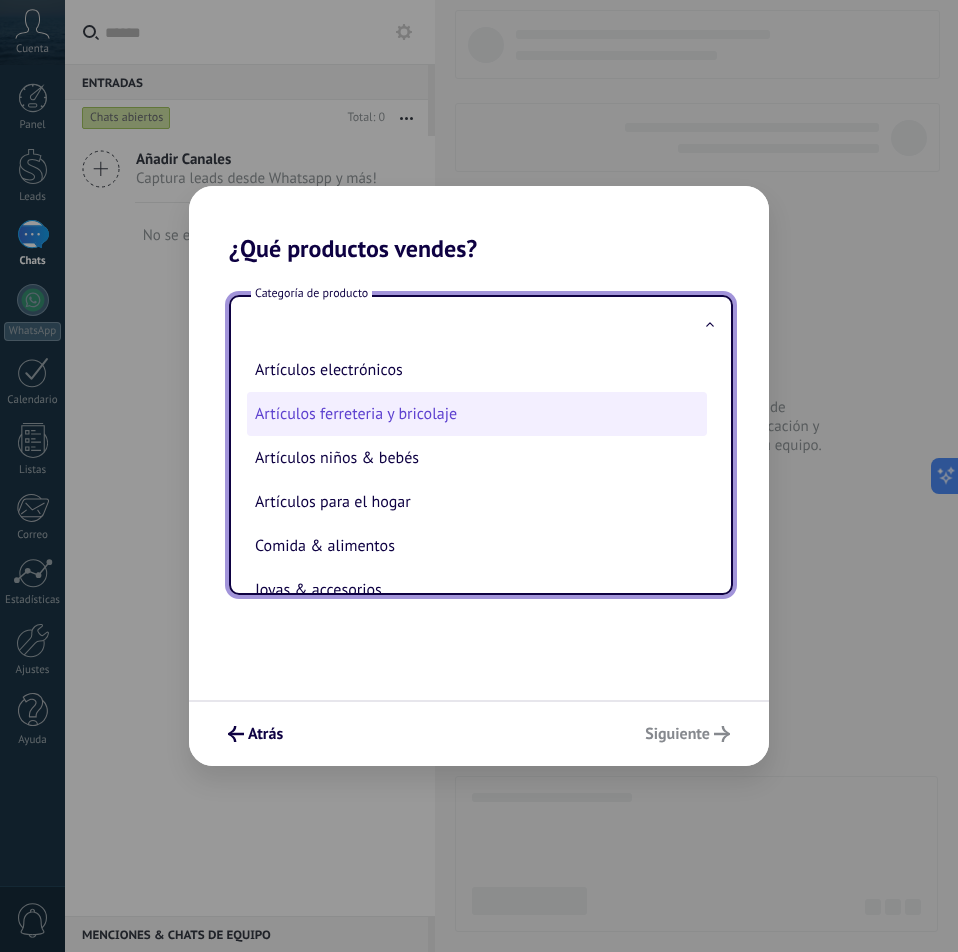 click on "Artículos ferreteria y bricolaje" at bounding box center [477, 414] 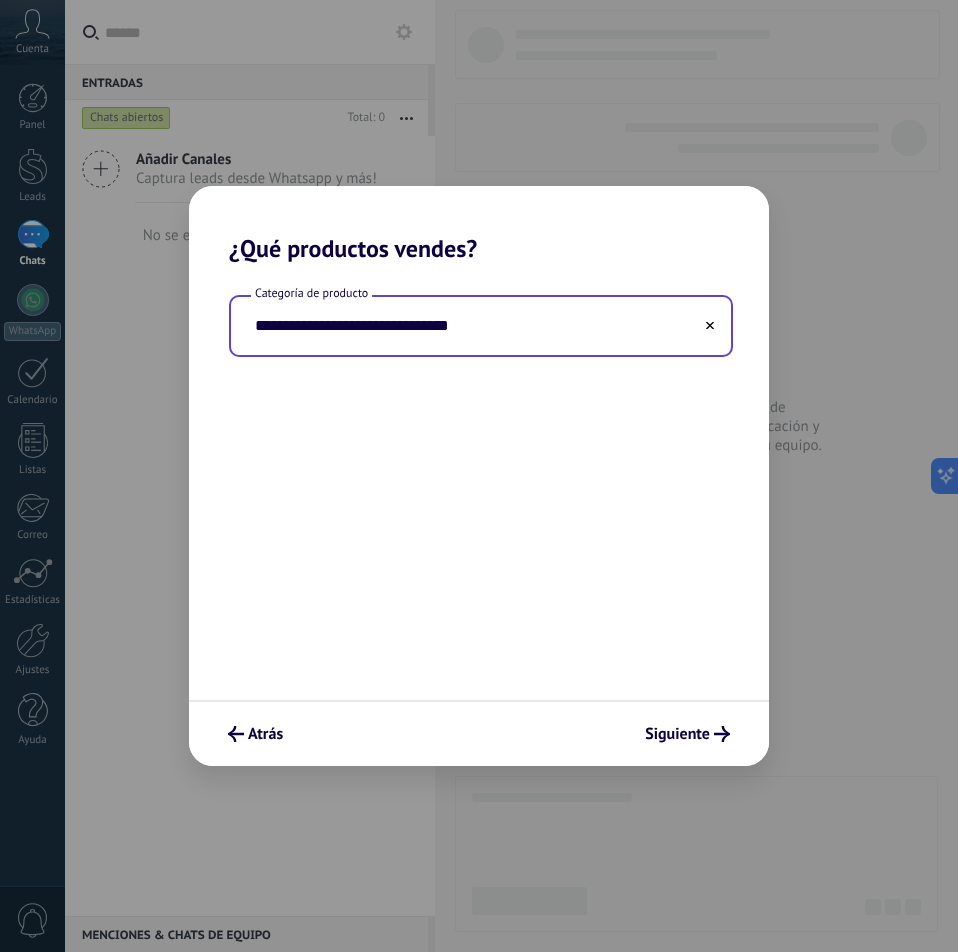 drag, startPoint x: 567, startPoint y: 285, endPoint x: 570, endPoint y: 314, distance: 29.15476 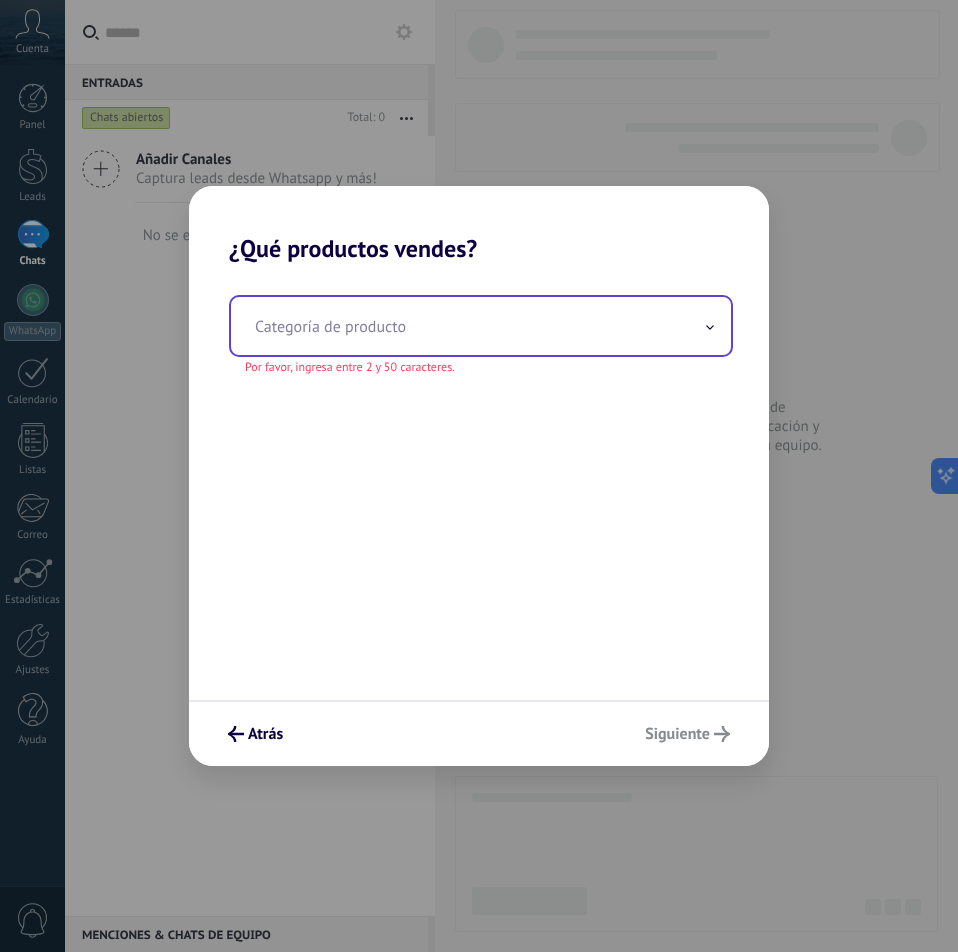 click at bounding box center (481, 326) 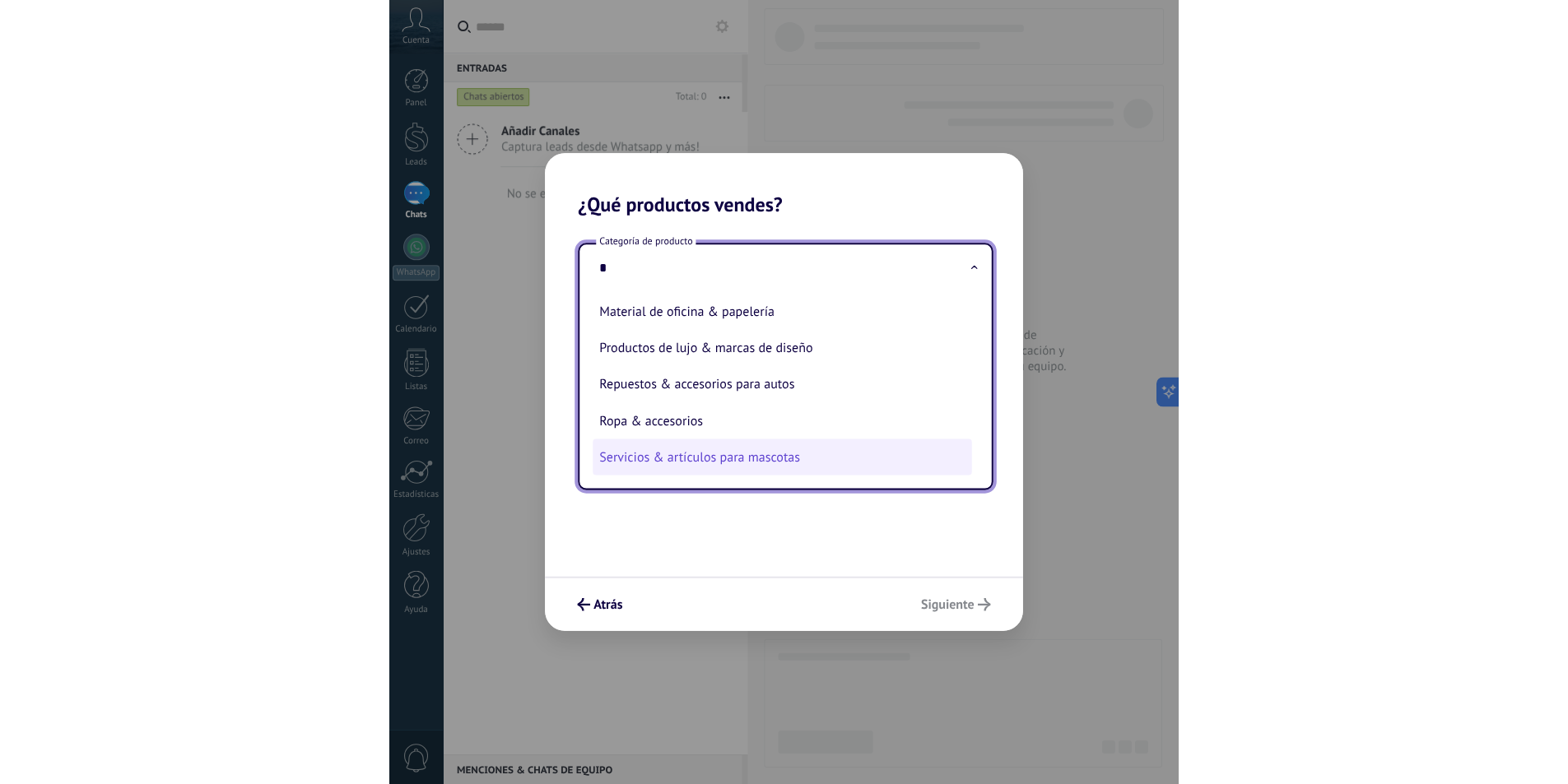 scroll, scrollTop: 0, scrollLeft: 0, axis: both 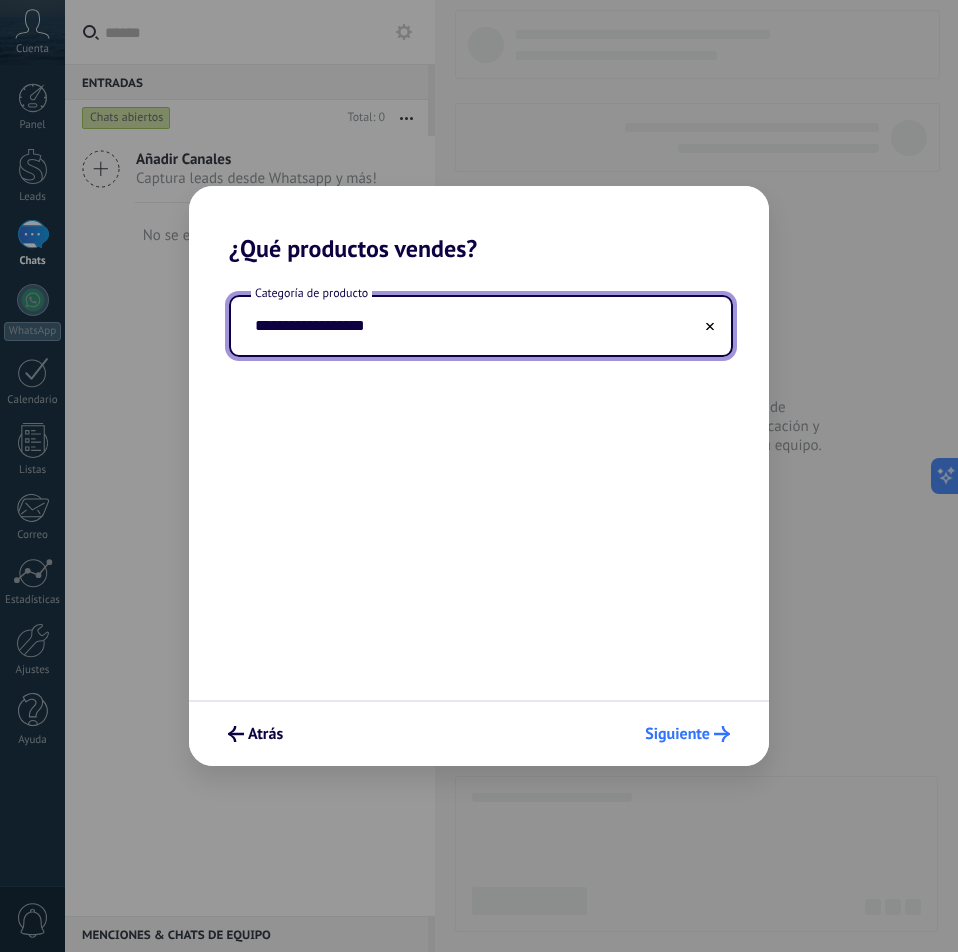 type on "**********" 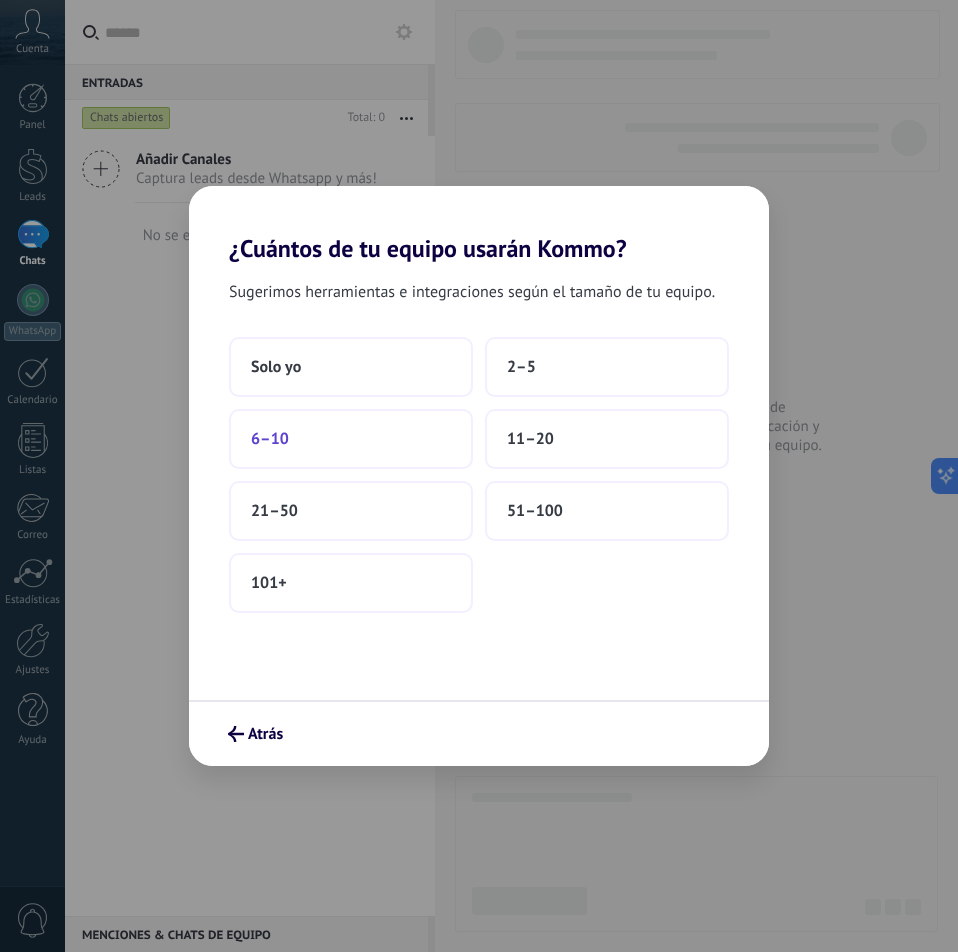 click on "6–10" at bounding box center (351, 439) 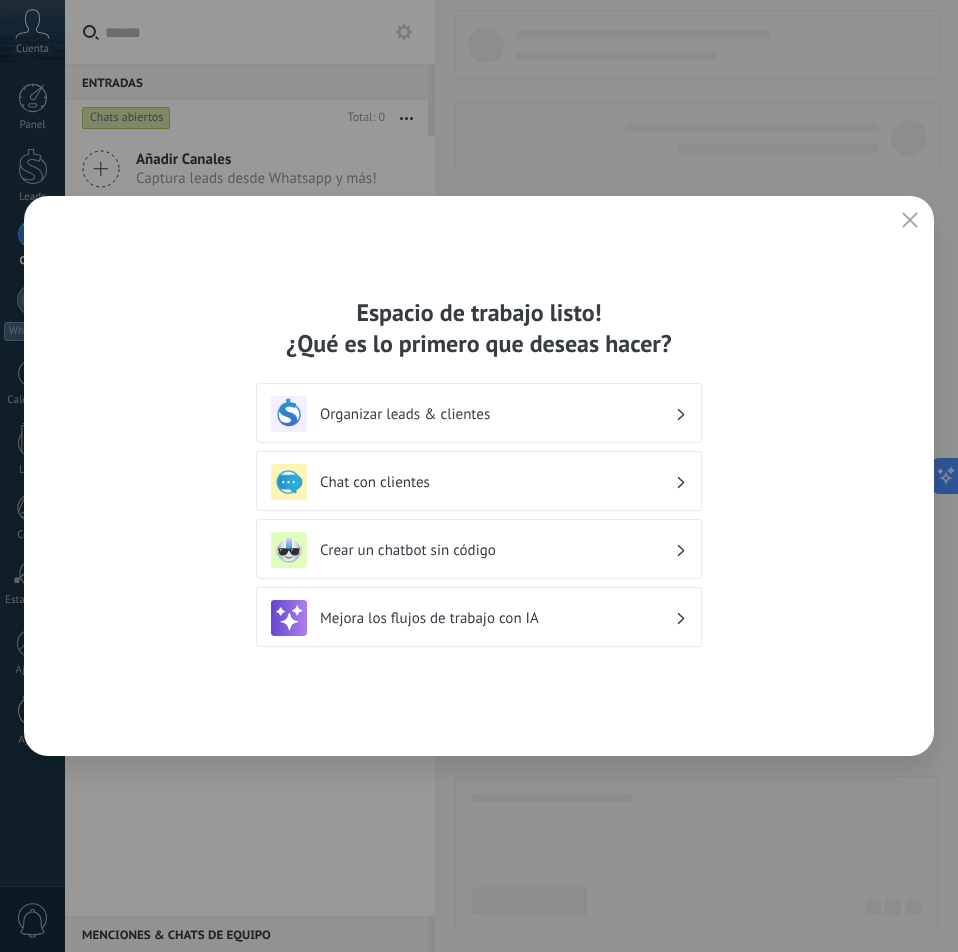 click on "Organizar leads & clientes" at bounding box center [497, 414] 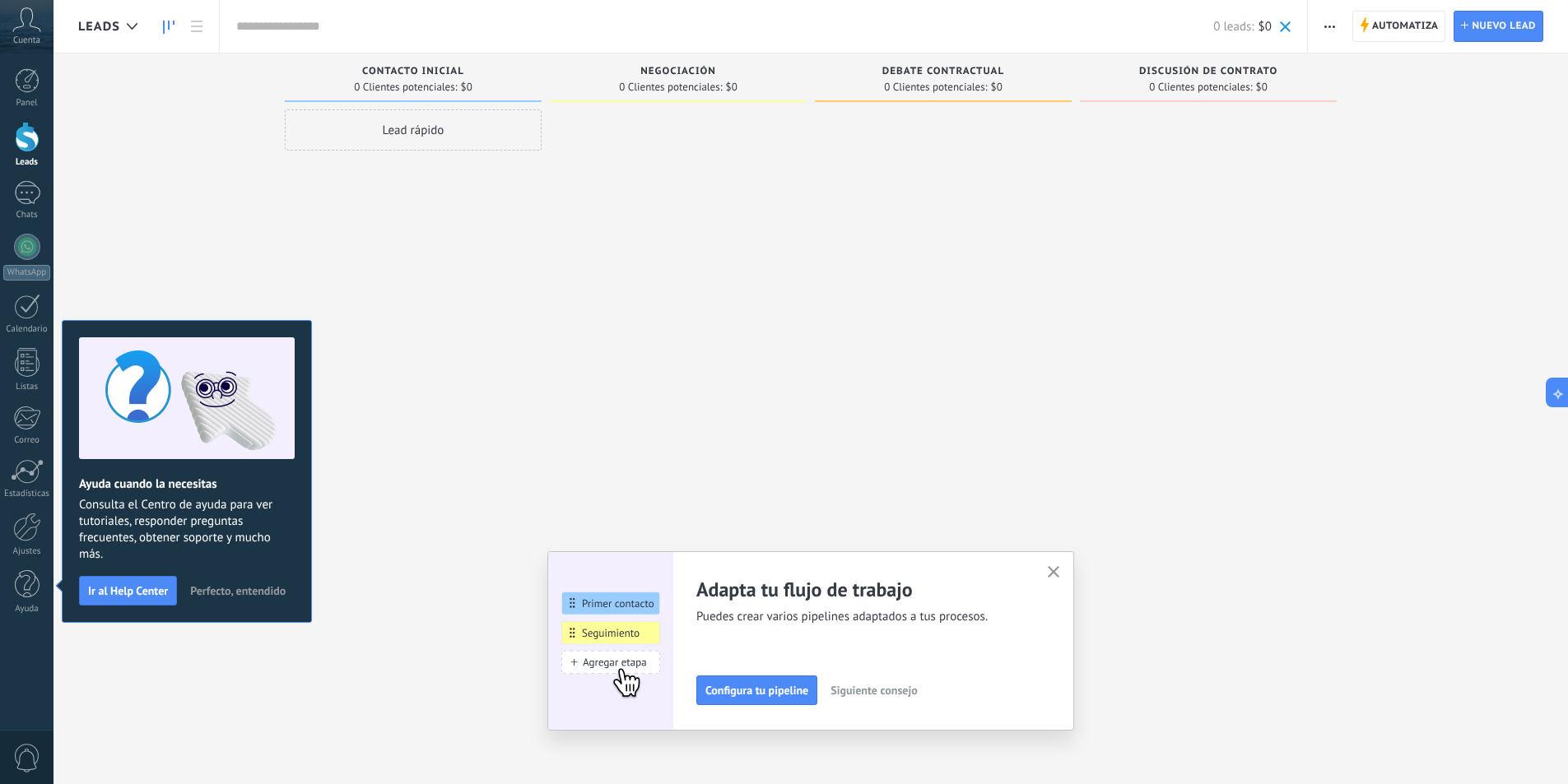 click at bounding box center [678, 394] 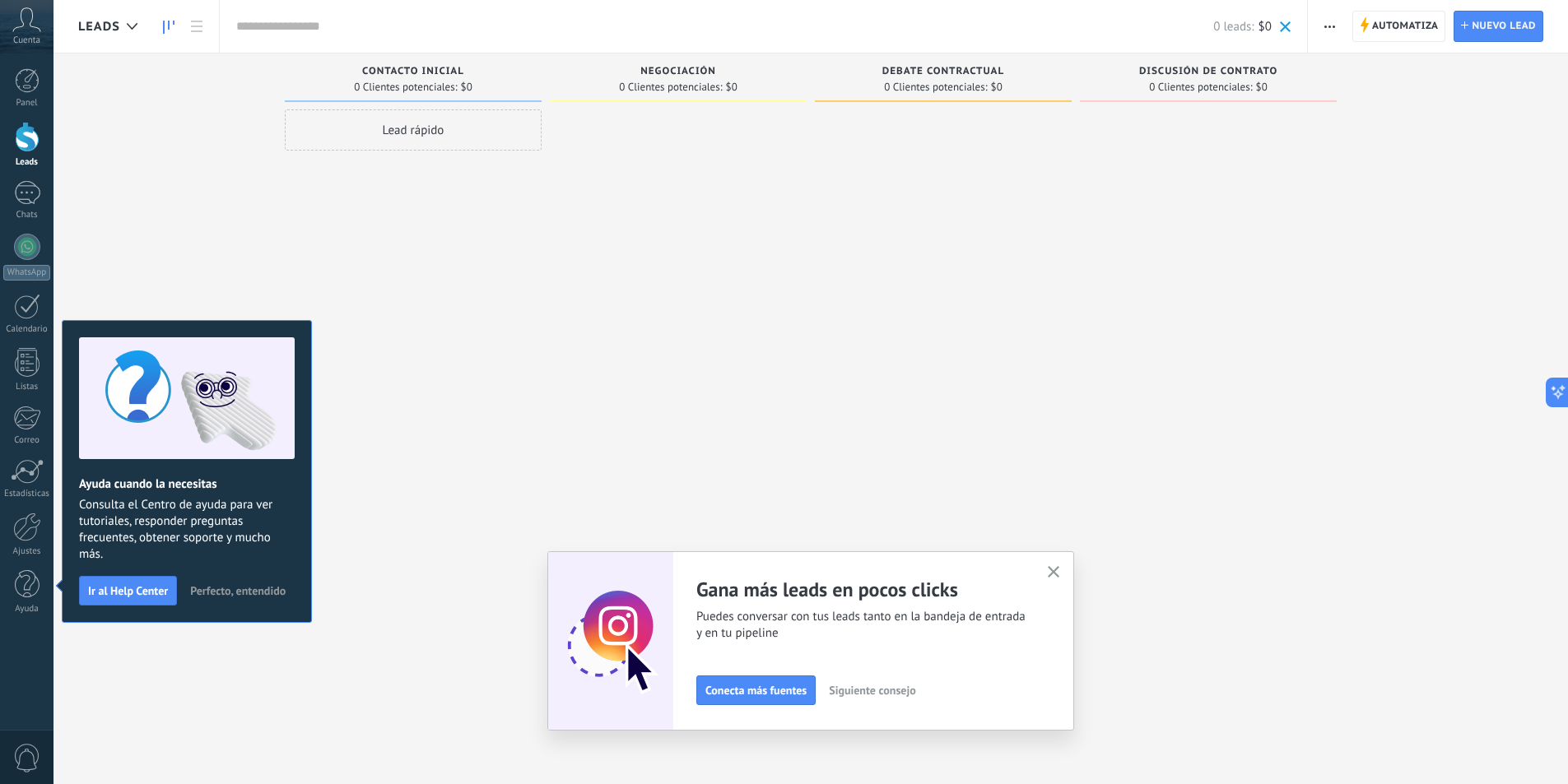 click on "Perfecto, entendido" at bounding box center [238, 591] 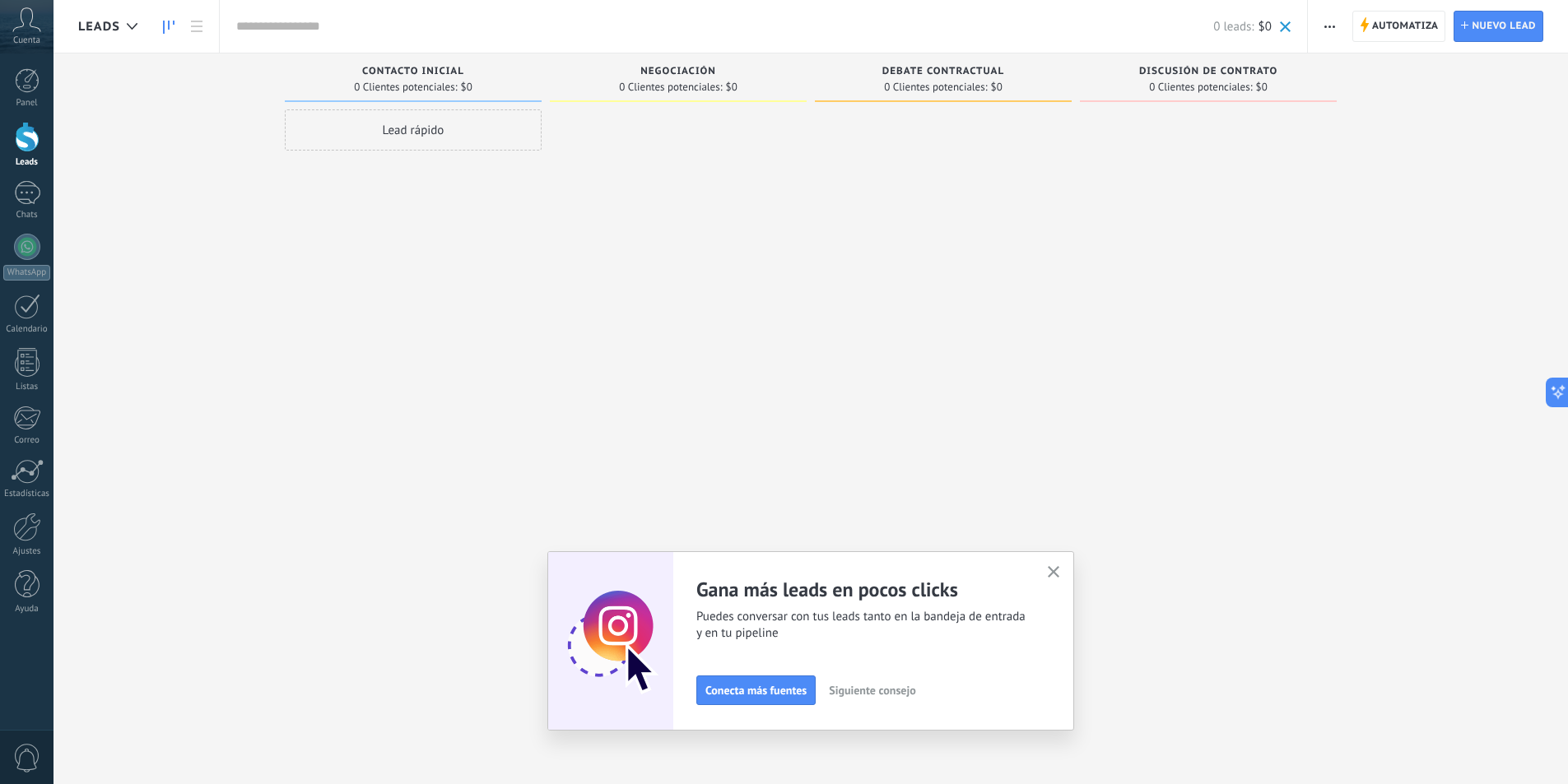 click on "Lamentablemente, no hay leads con estos parámetros.  Mostrar todo Leads Entrantes Solicitudes: 0 0 0 0 0 0 0 0 0 Contacto inicial 0  Clientes potenciales:  $0 Lead rápido Negociación 0  Clientes potenciales:  $0 Debate contractual 0  Clientes potenciales:  $0 Discusión de contrato 0  Clientes potenciales:  $0" at bounding box center (823, 366) 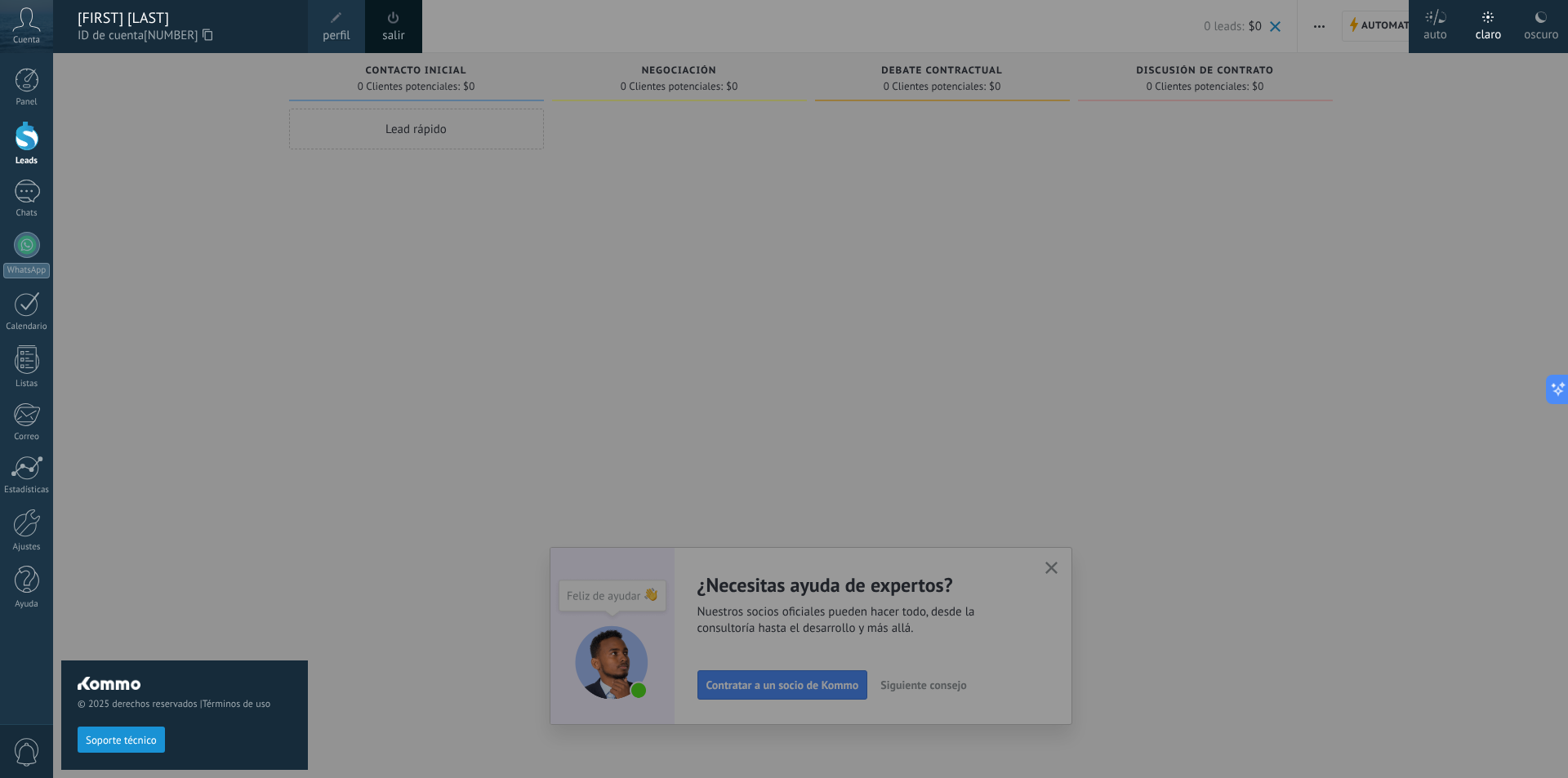 click at bounding box center [336, 18] 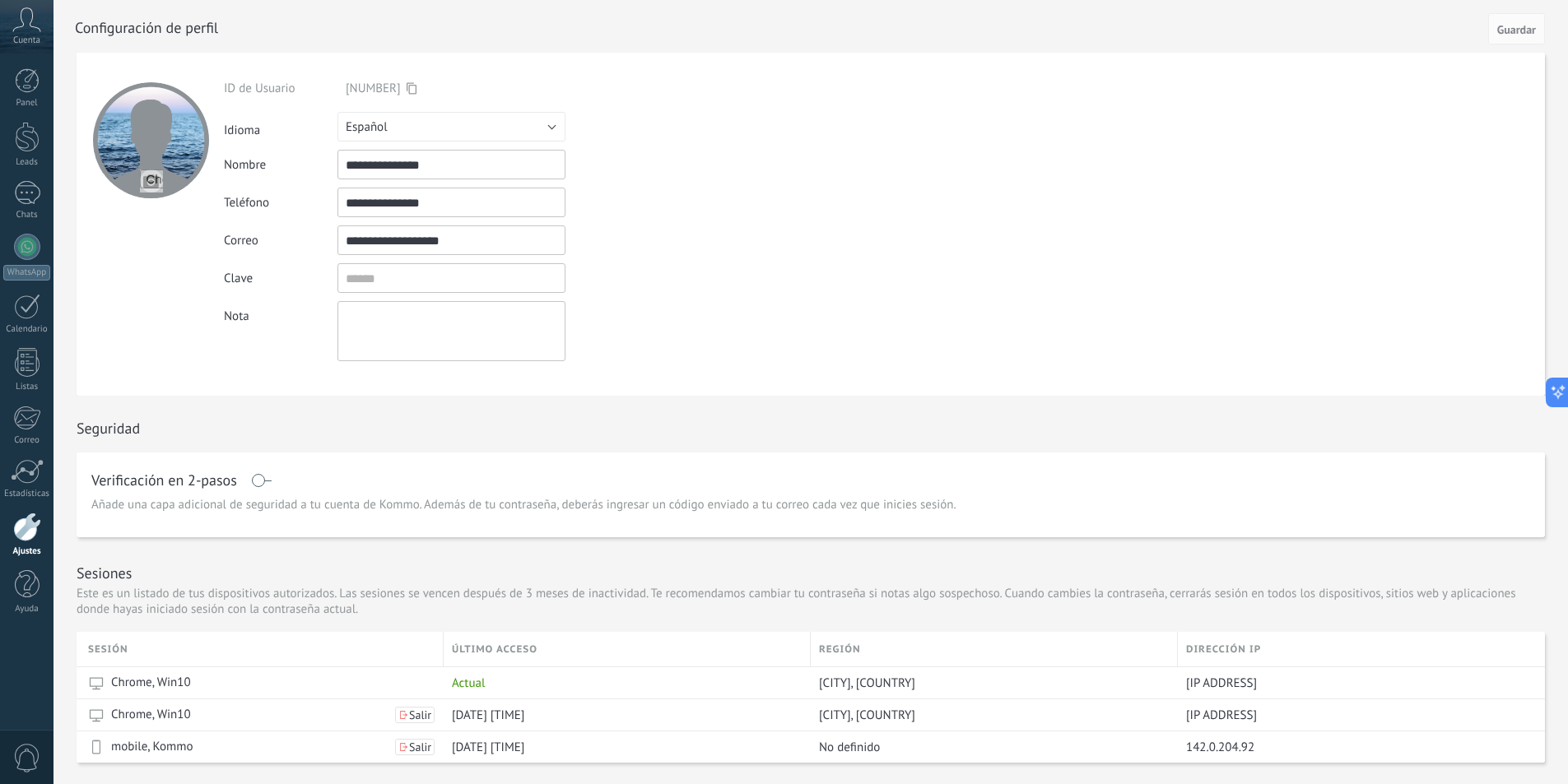 click on "**********" at bounding box center [451, 165] 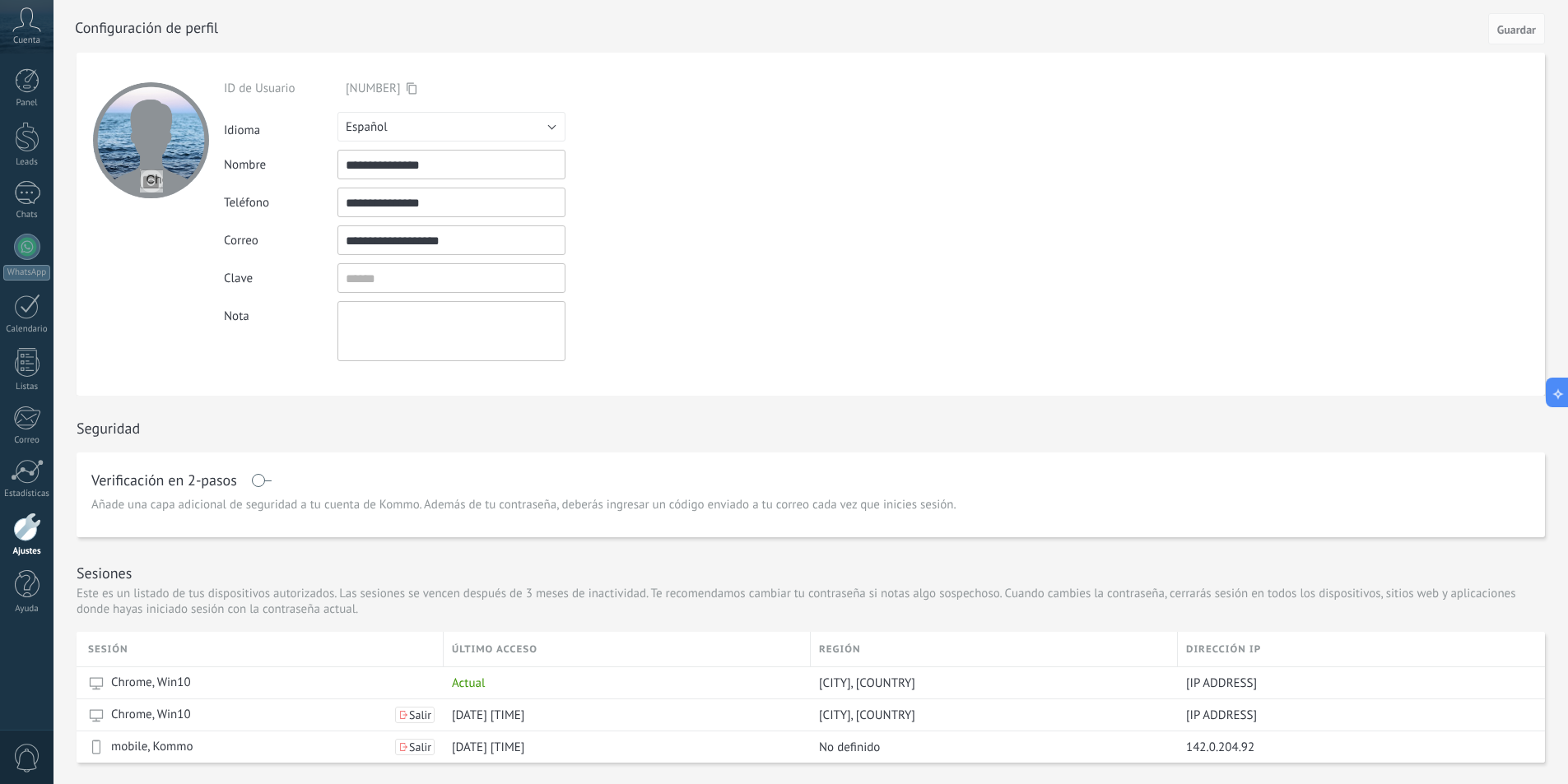 click on "**********" at bounding box center [451, 165] 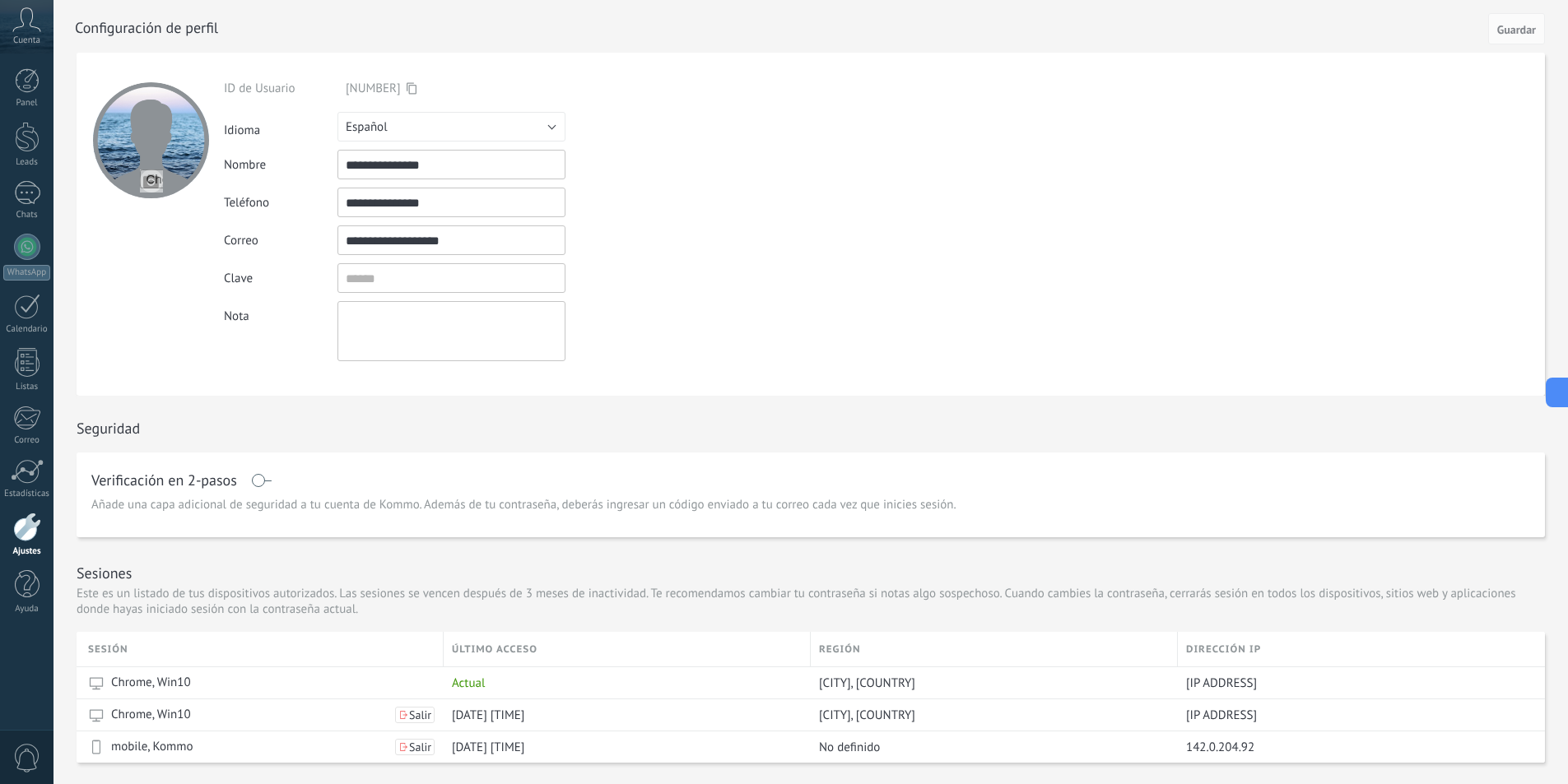 click on "**********" at bounding box center (451, 165) 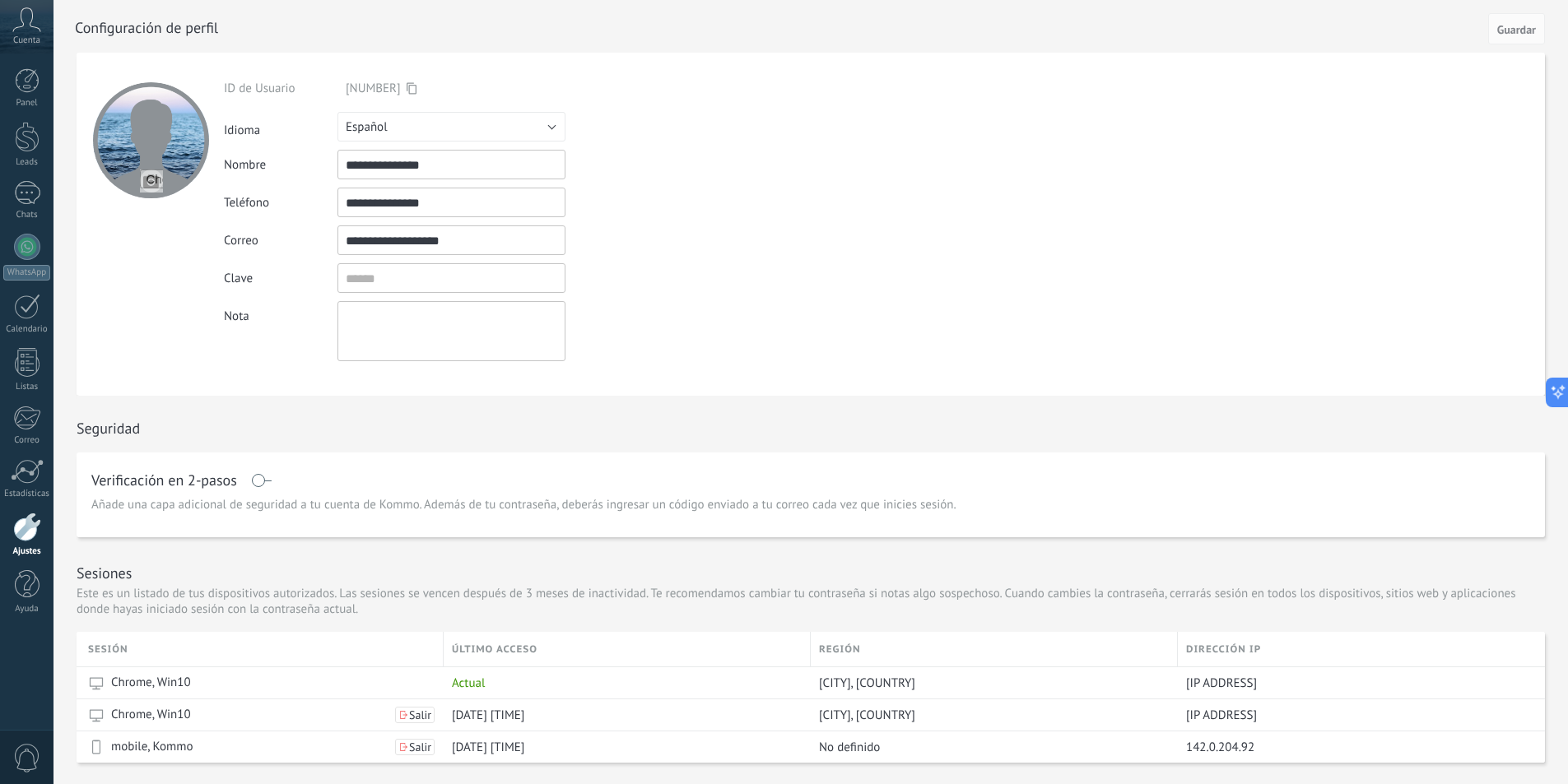 type on "*" 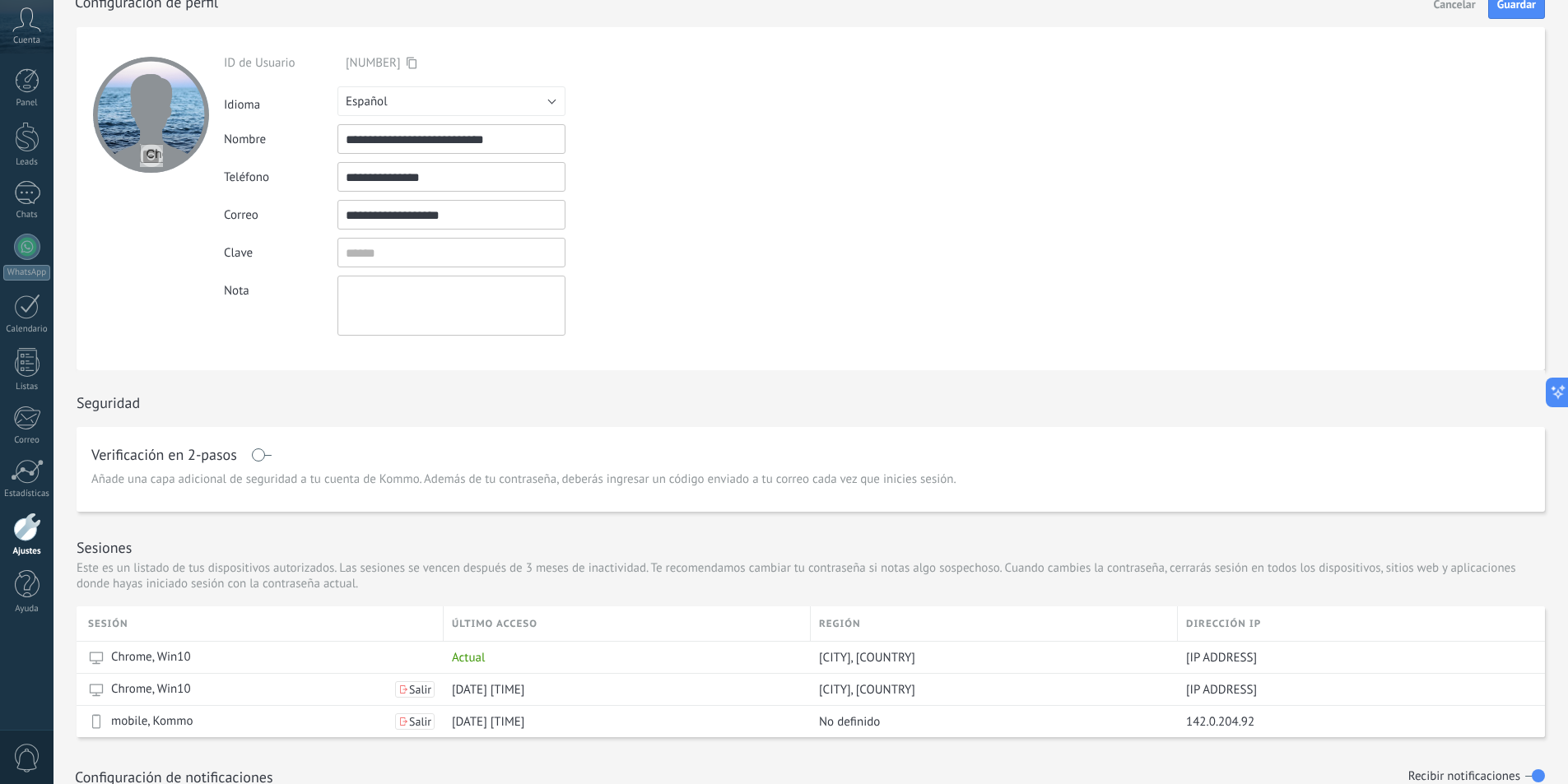 scroll, scrollTop: 0, scrollLeft: 0, axis: both 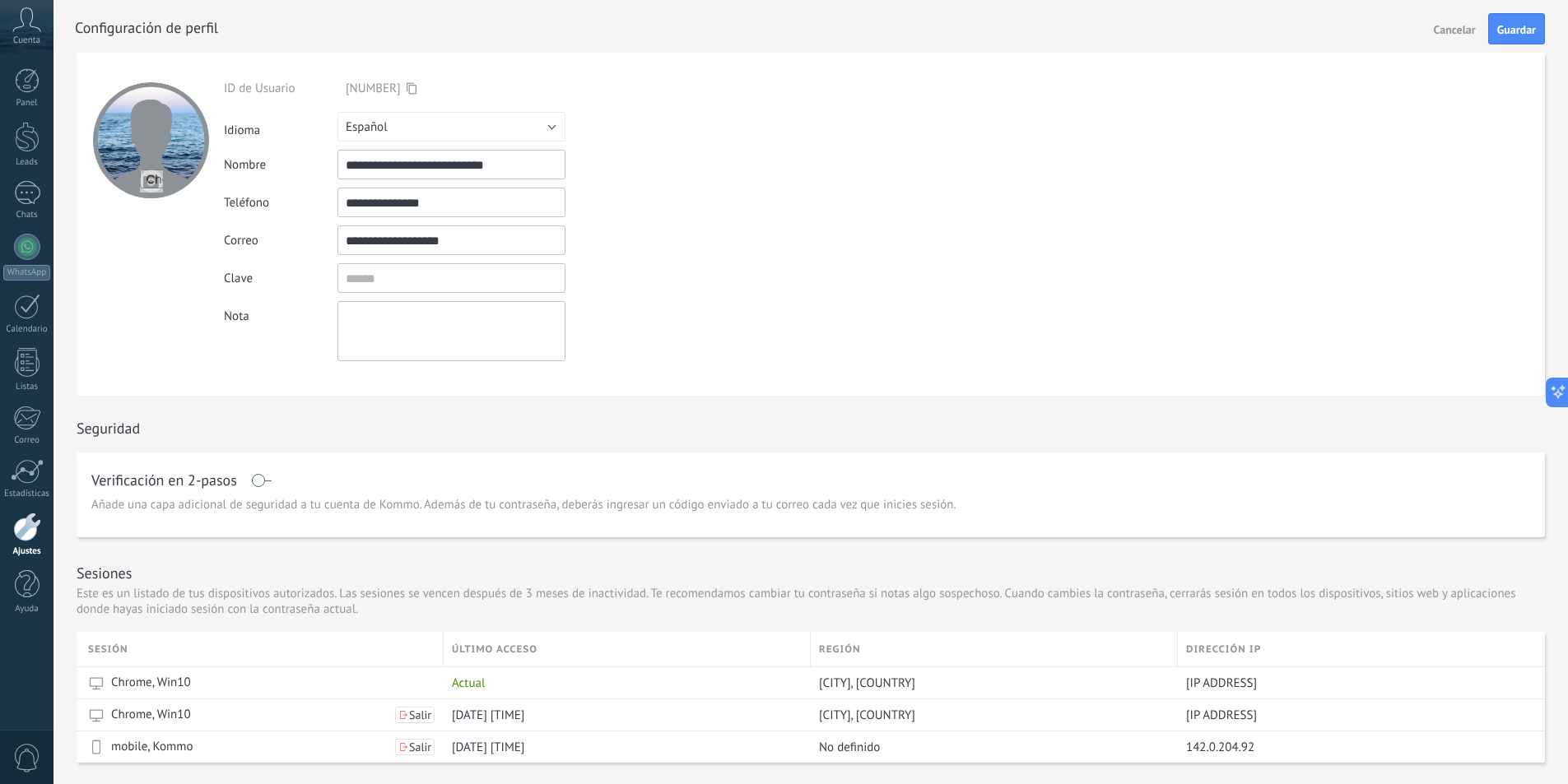 type on "**********" 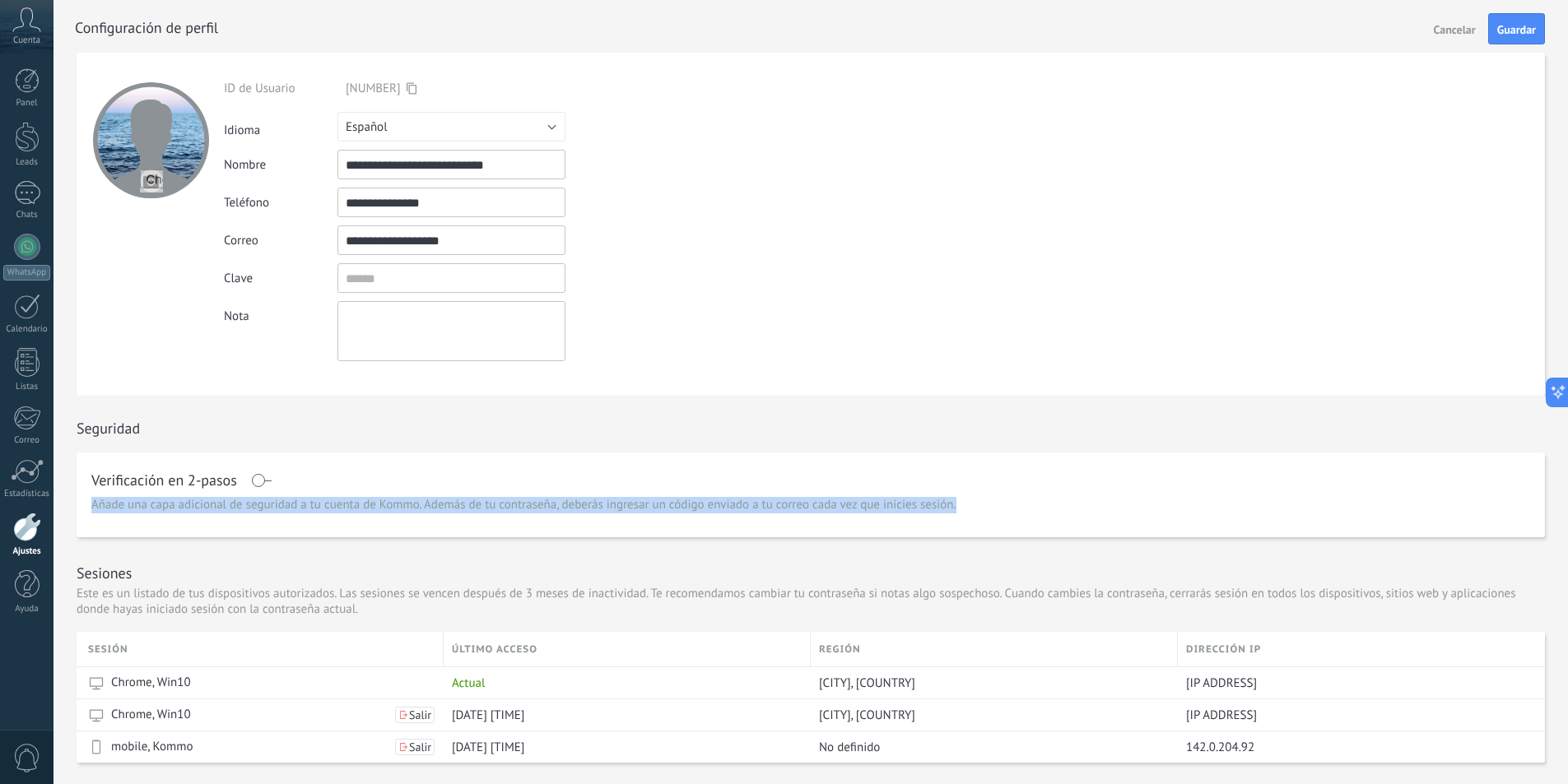 drag, startPoint x: 259, startPoint y: 483, endPoint x: 230, endPoint y: 514, distance: 42.449971 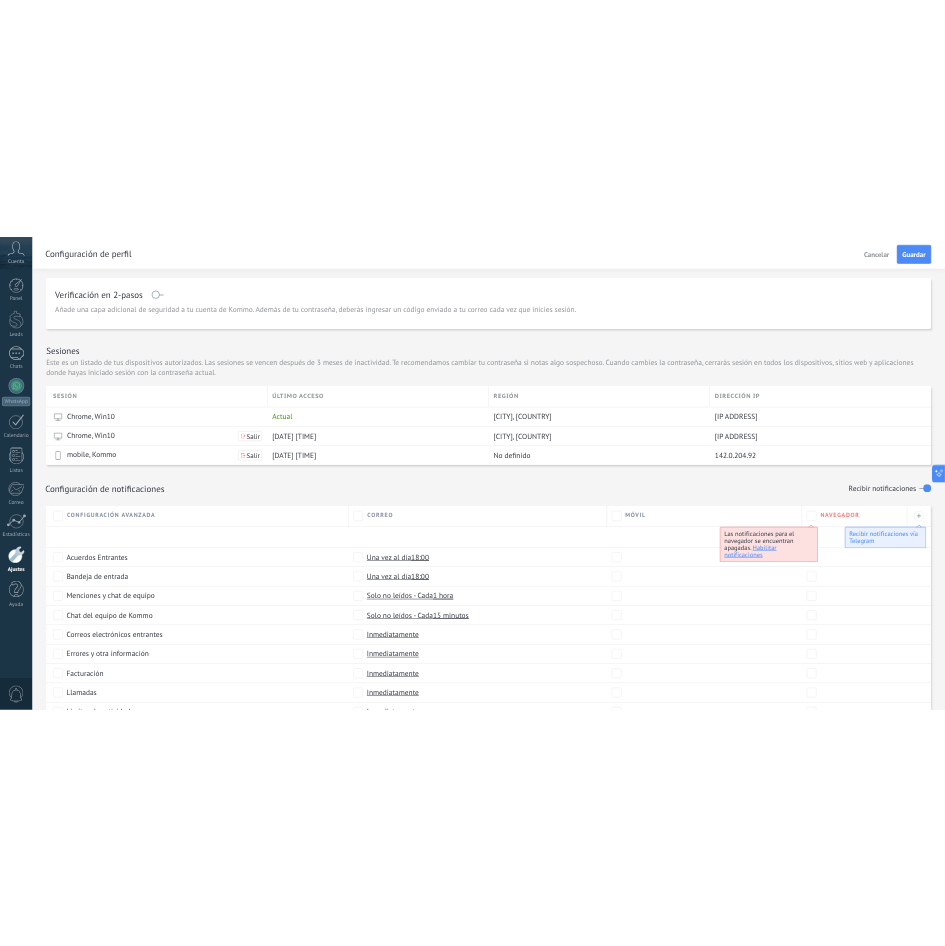 scroll, scrollTop: 0, scrollLeft: 0, axis: both 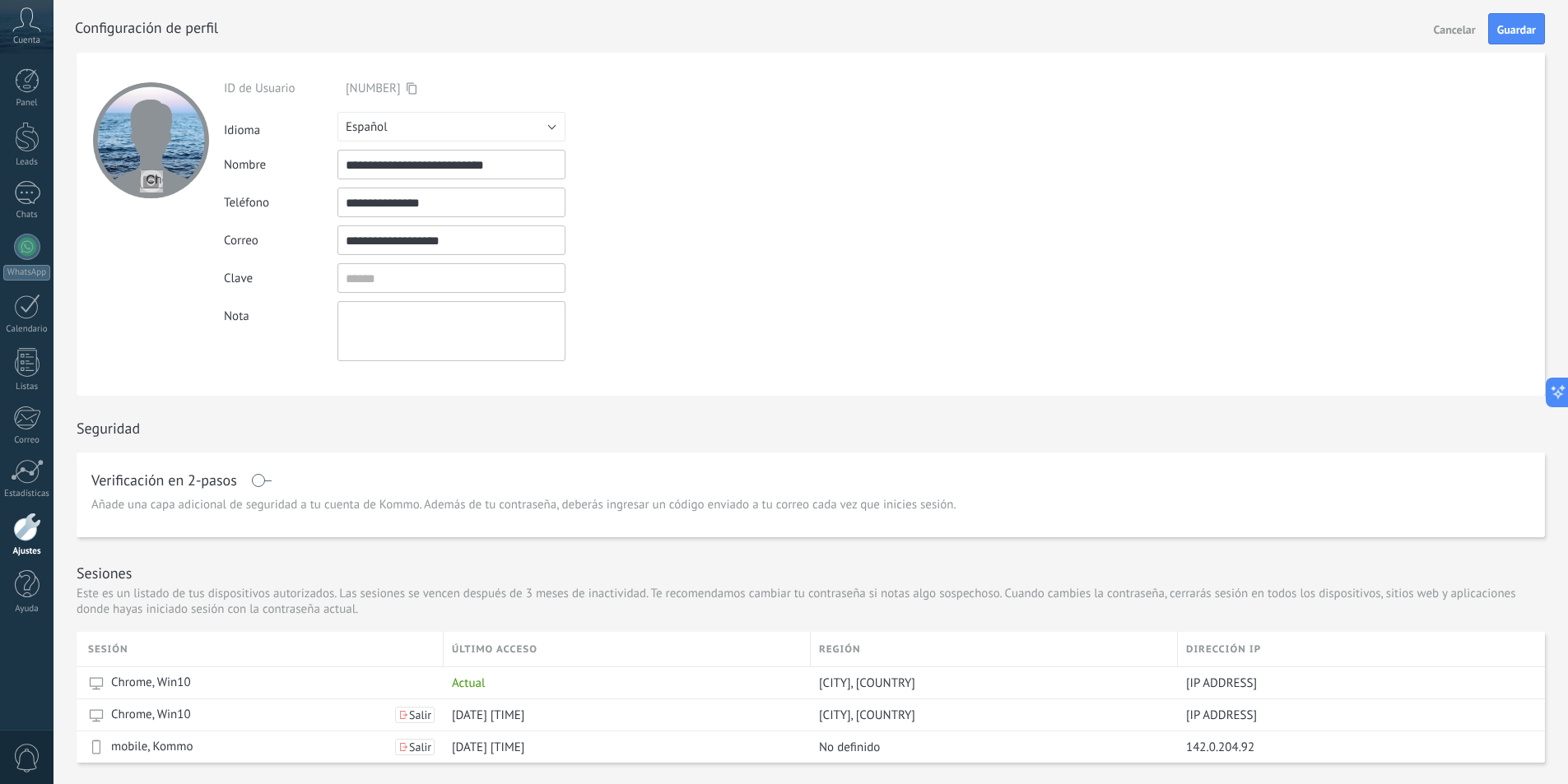 drag, startPoint x: 256, startPoint y: 482, endPoint x: 269, endPoint y: 485, distance: 13.34166 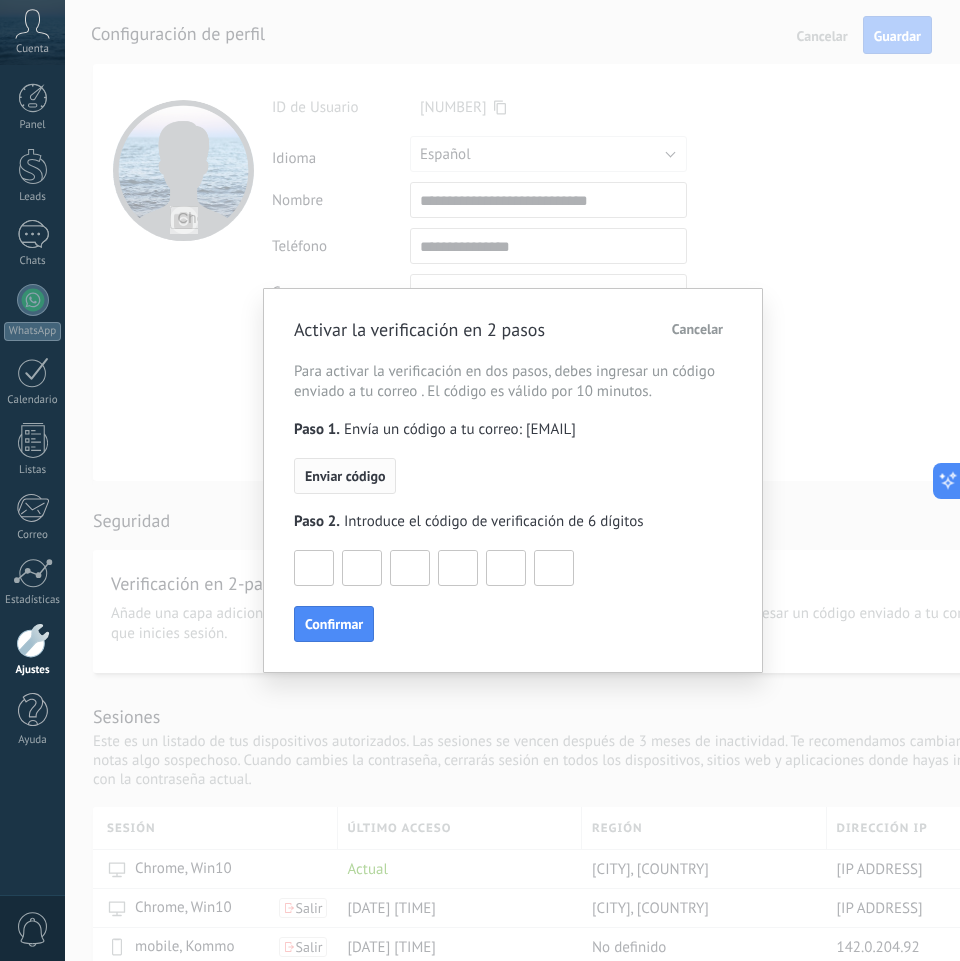 click on "Enviar código" at bounding box center (345, 476) 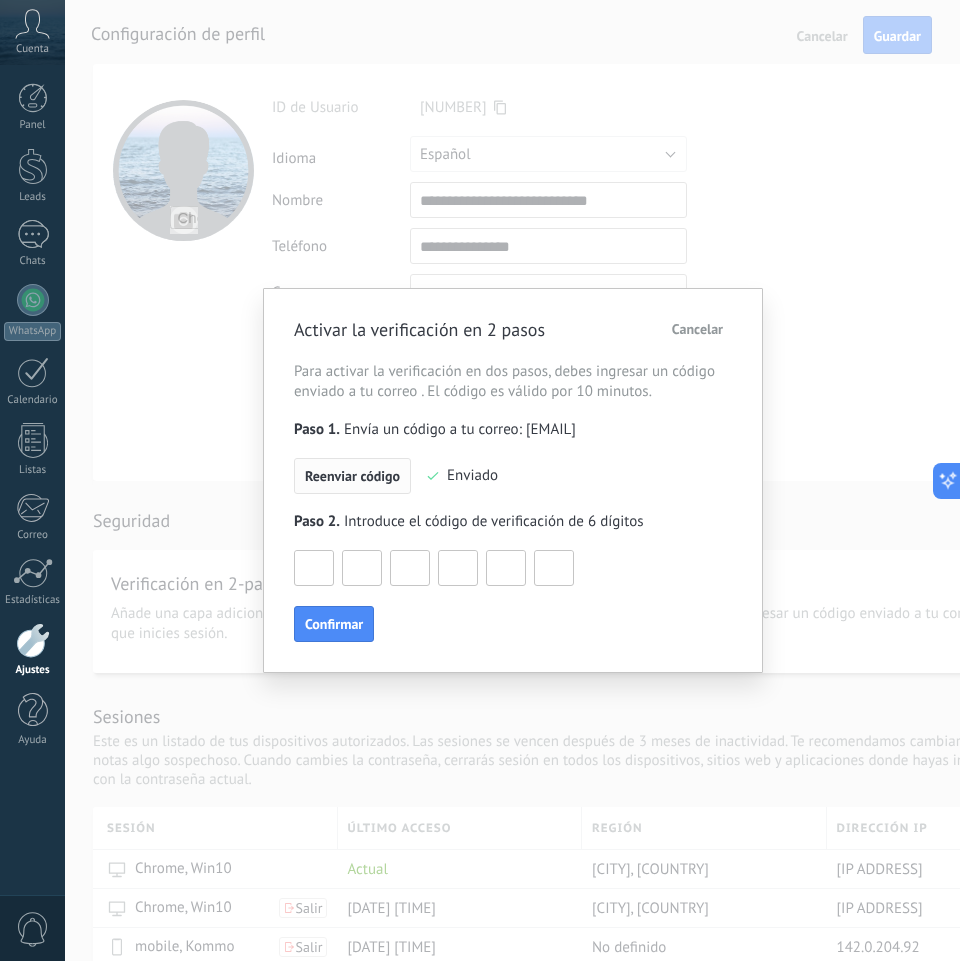 click on "Paso 2.   Introduce el código de verificación de 6 dígitos" at bounding box center (513, 549) 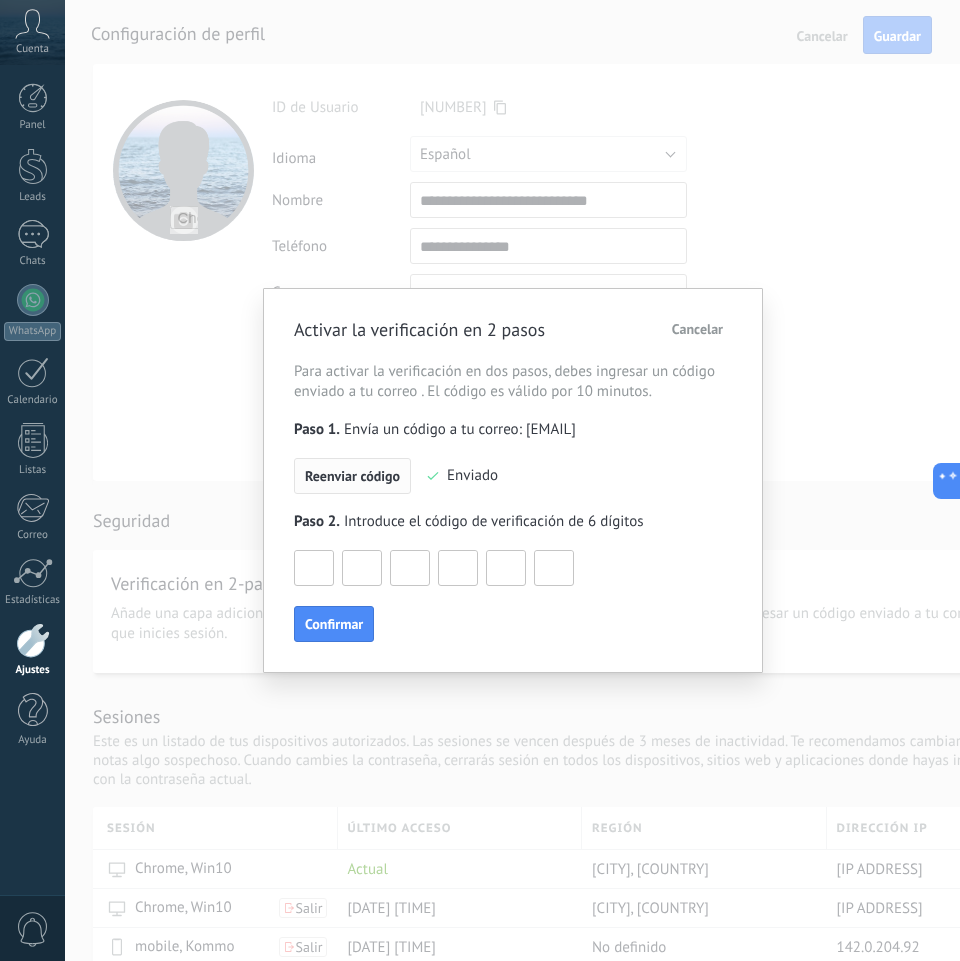 type on "*" 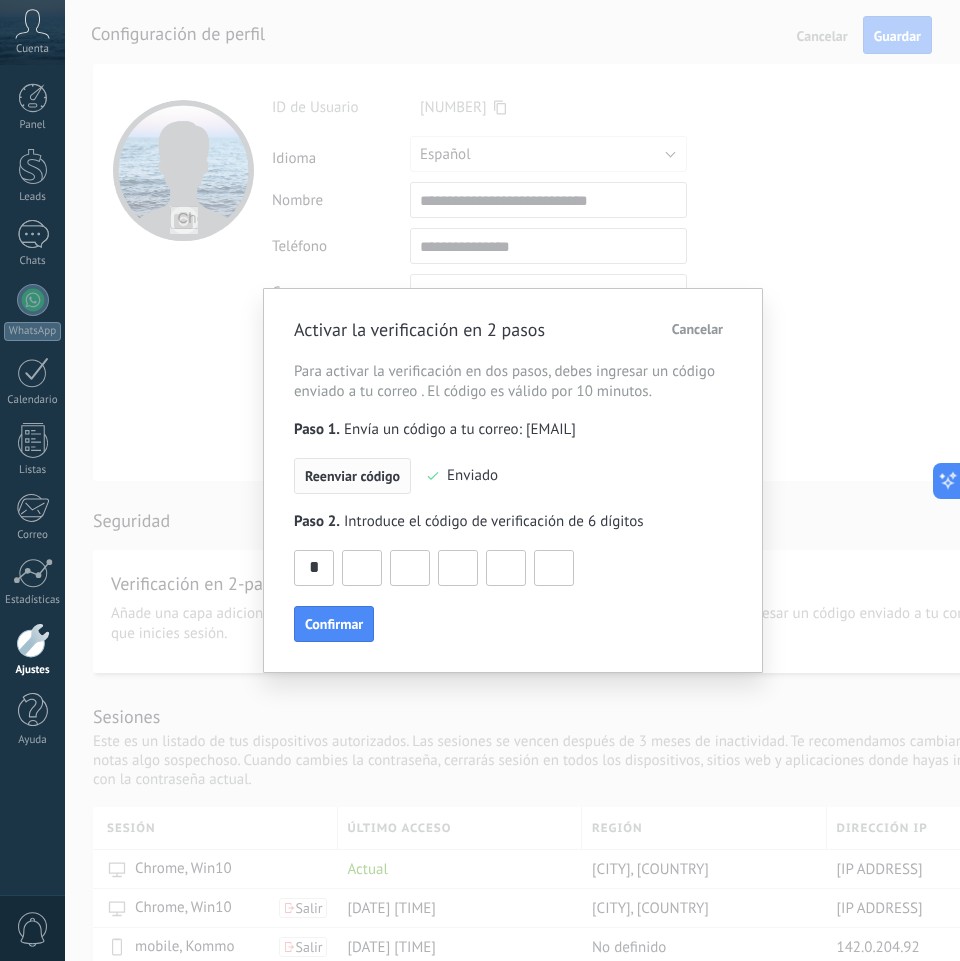 type on "*" 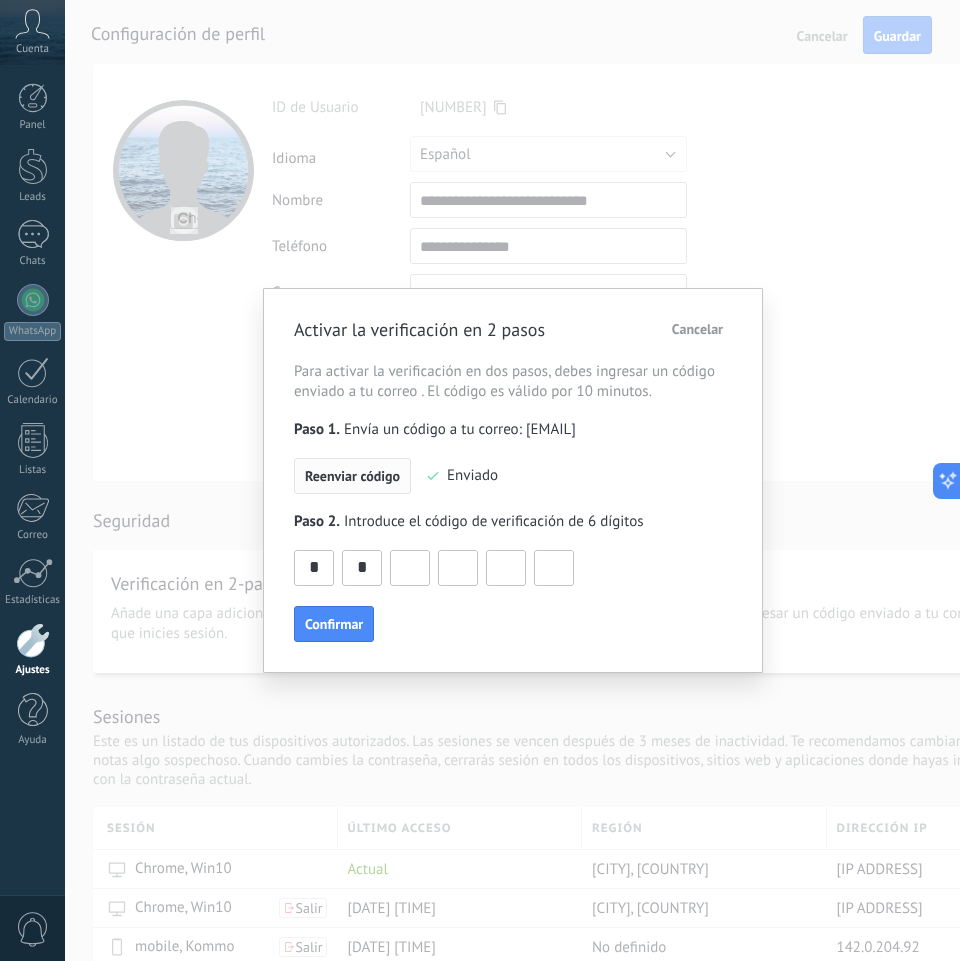 type on "*" 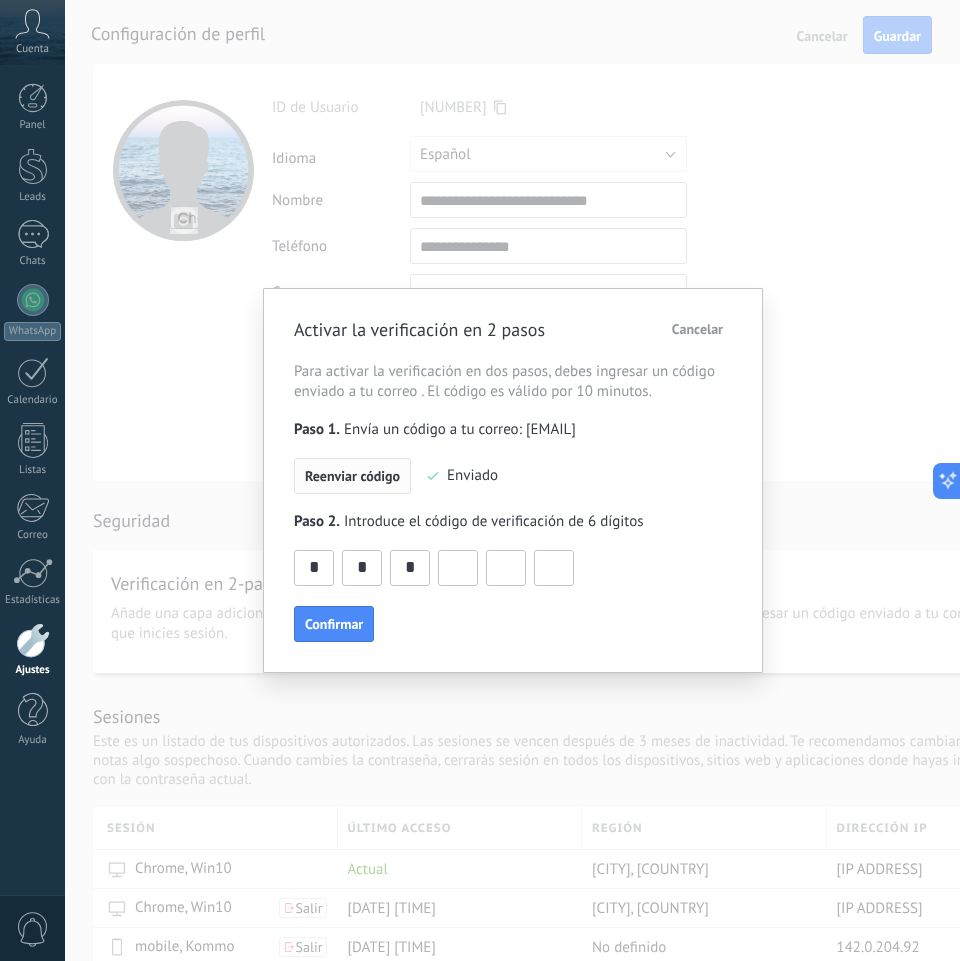 type on "*" 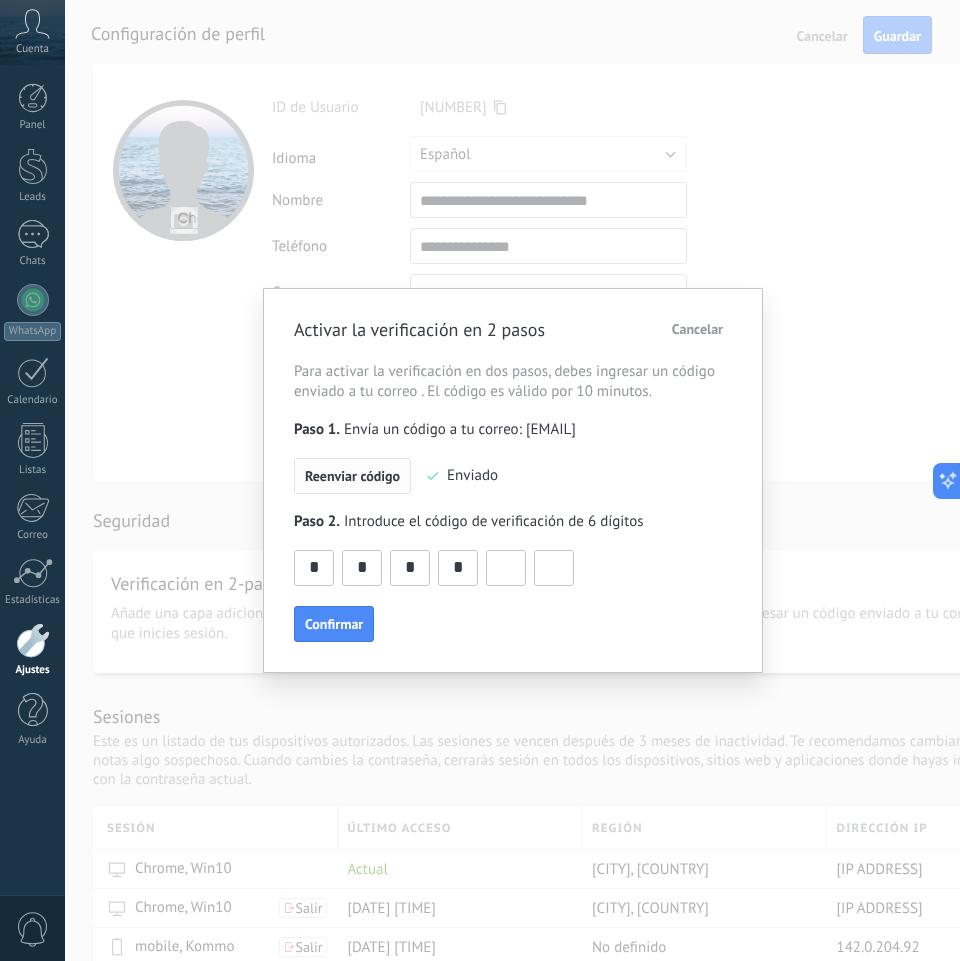 type on "*" 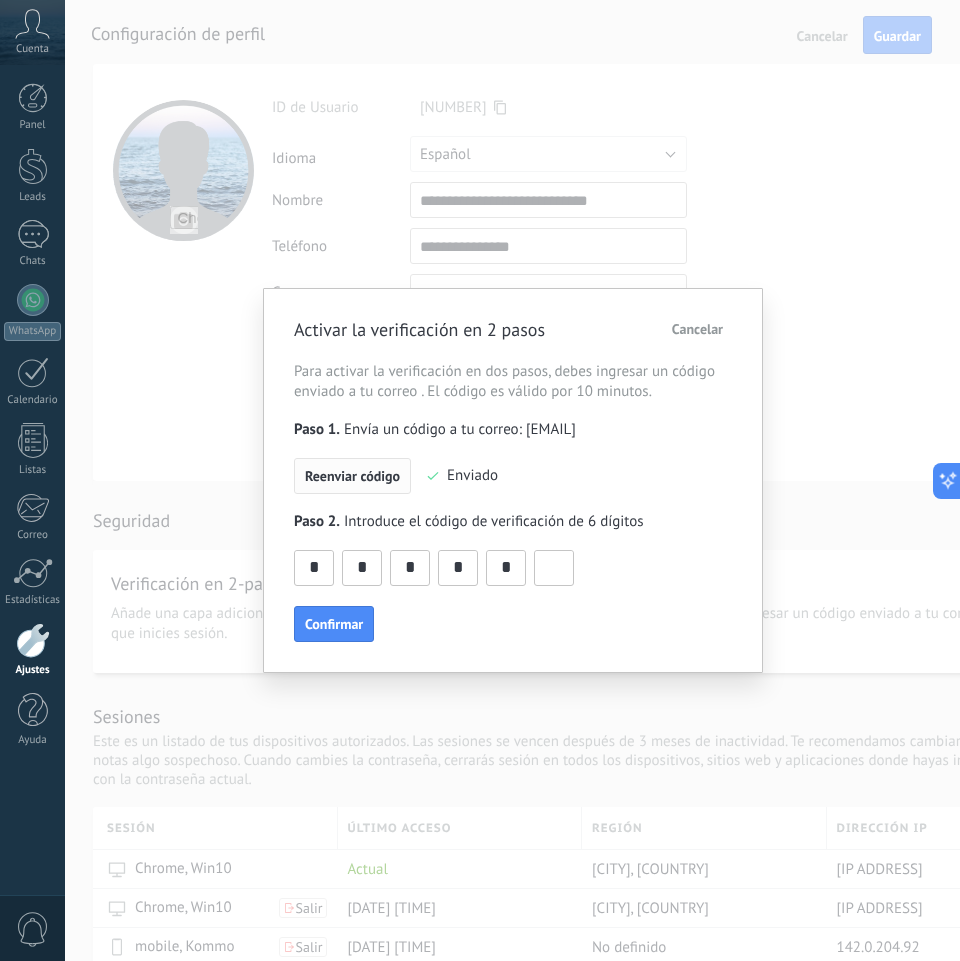 type on "*" 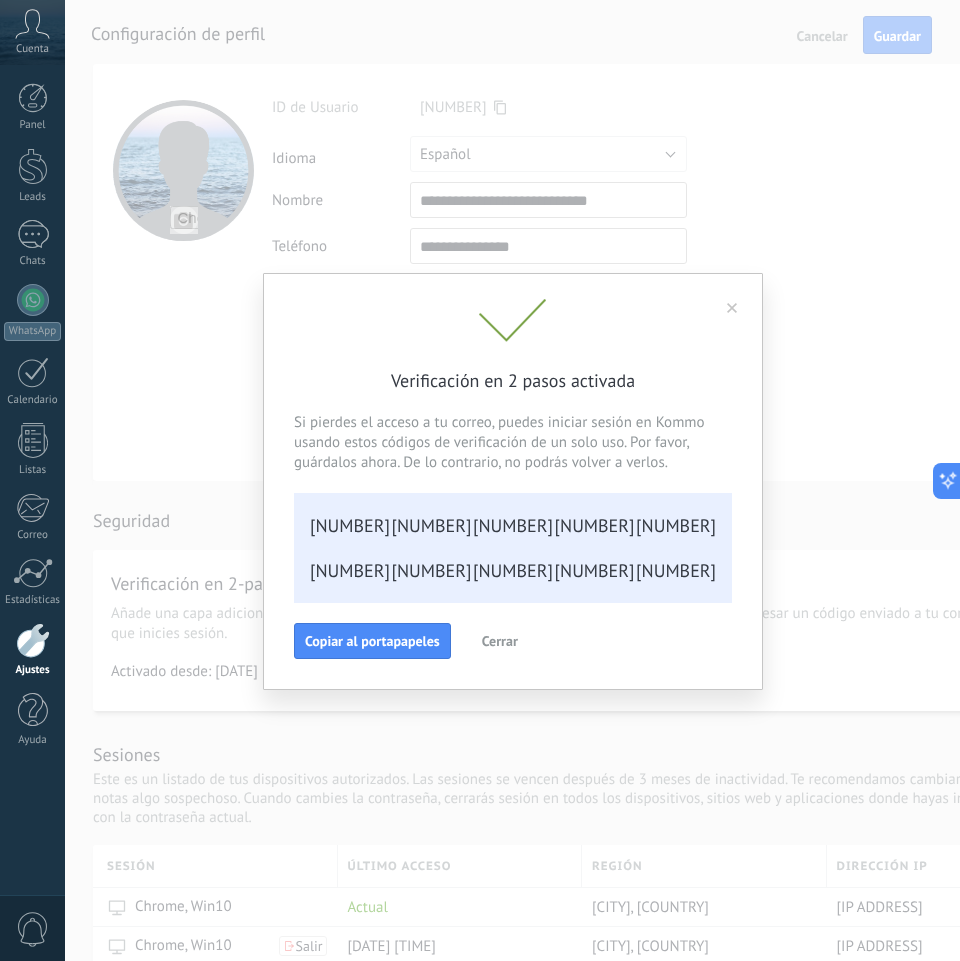 click on "Cerrar" at bounding box center [500, 641] 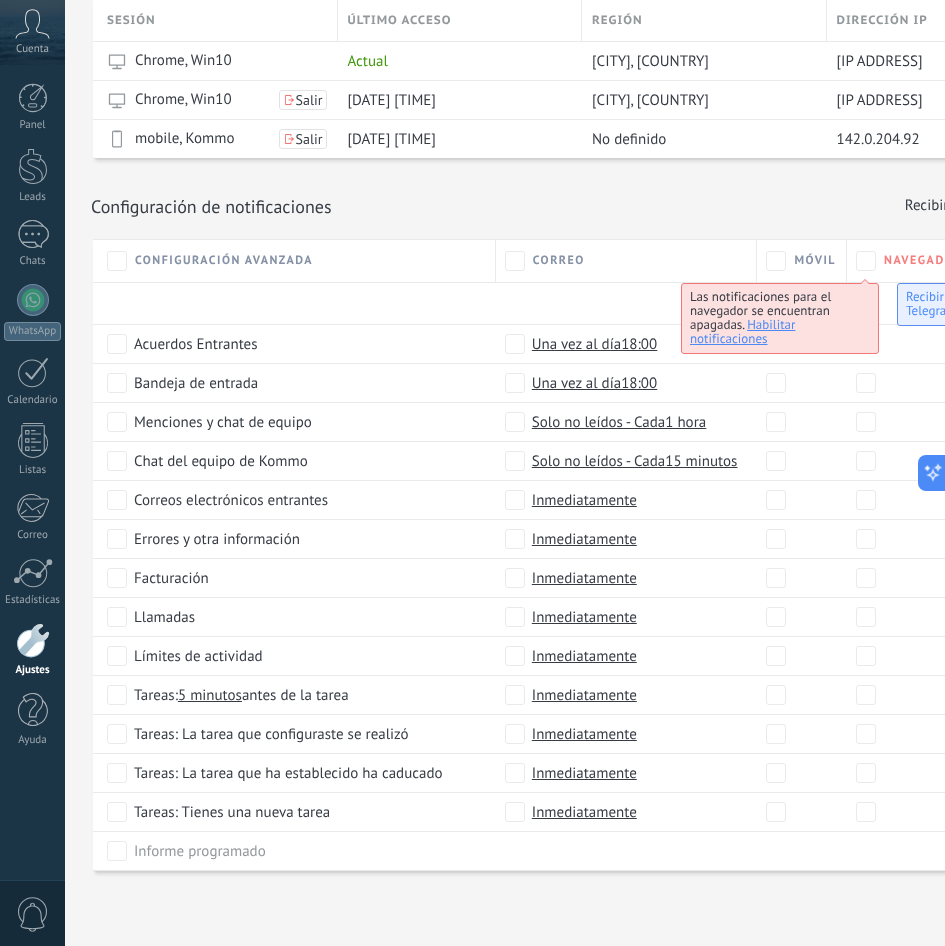 scroll, scrollTop: 0, scrollLeft: 0, axis: both 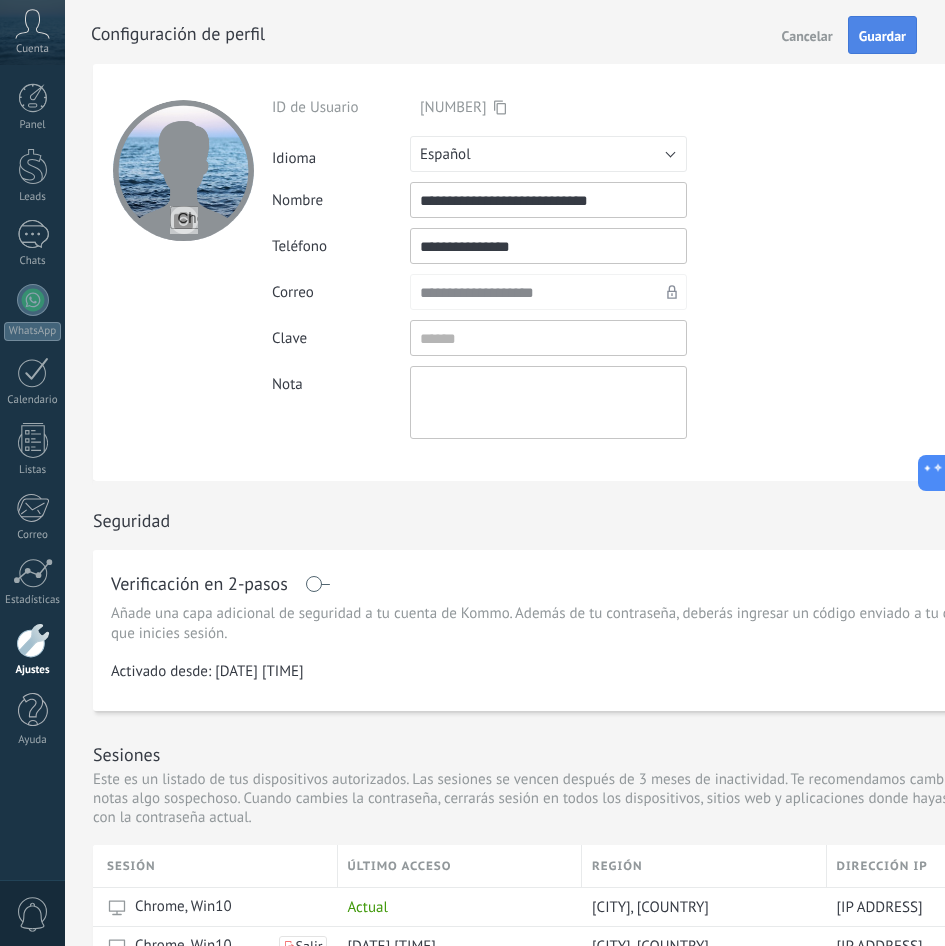 click on "Guardar" at bounding box center [882, 36] 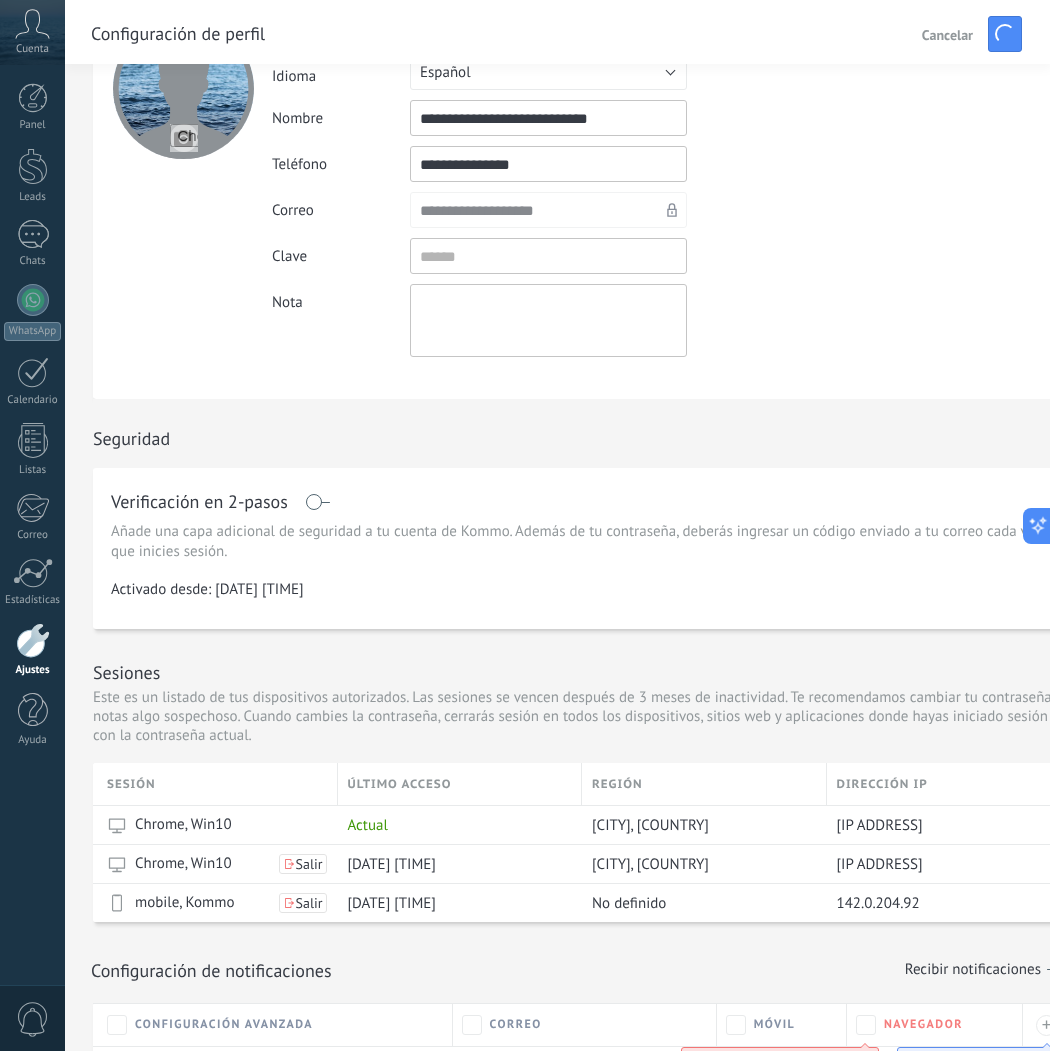 scroll, scrollTop: 0, scrollLeft: 0, axis: both 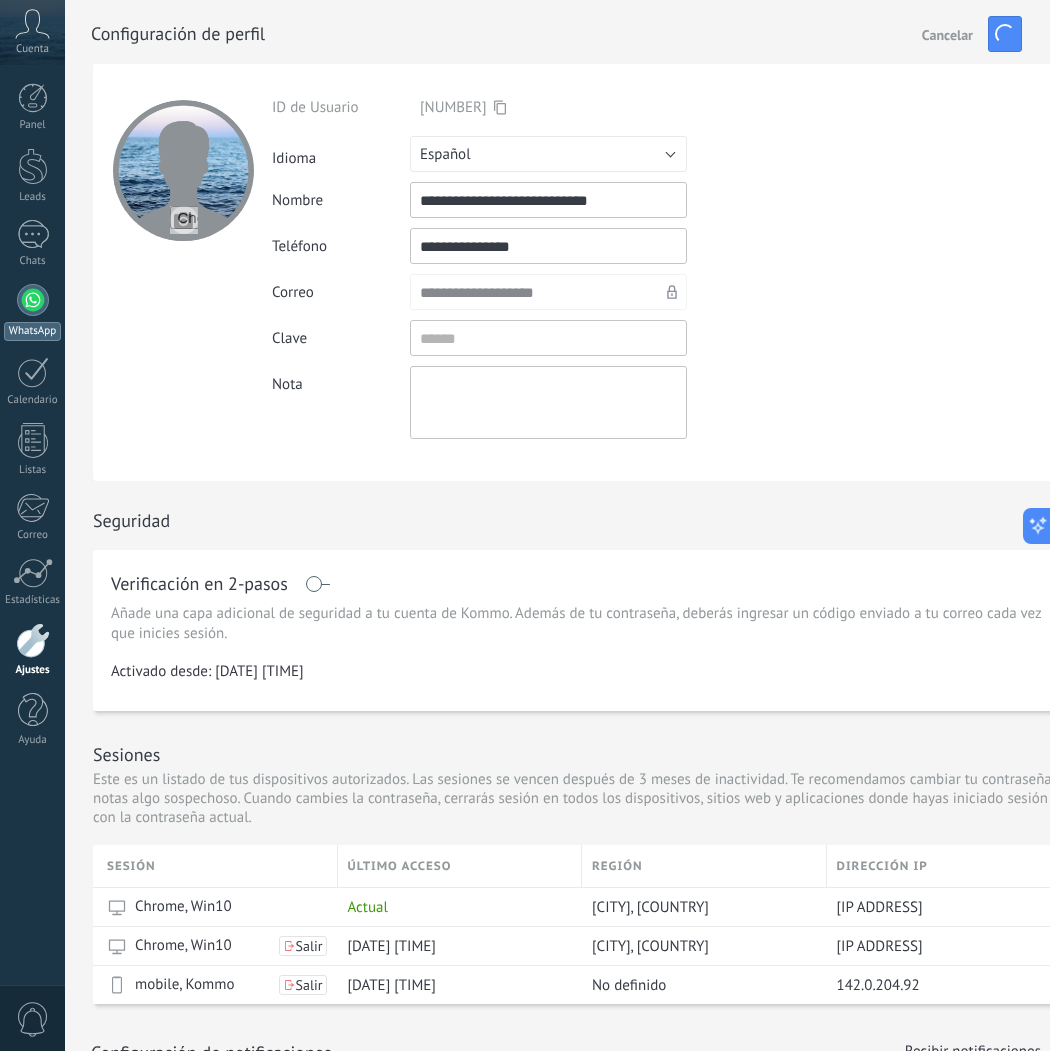 click at bounding box center (33, 300) 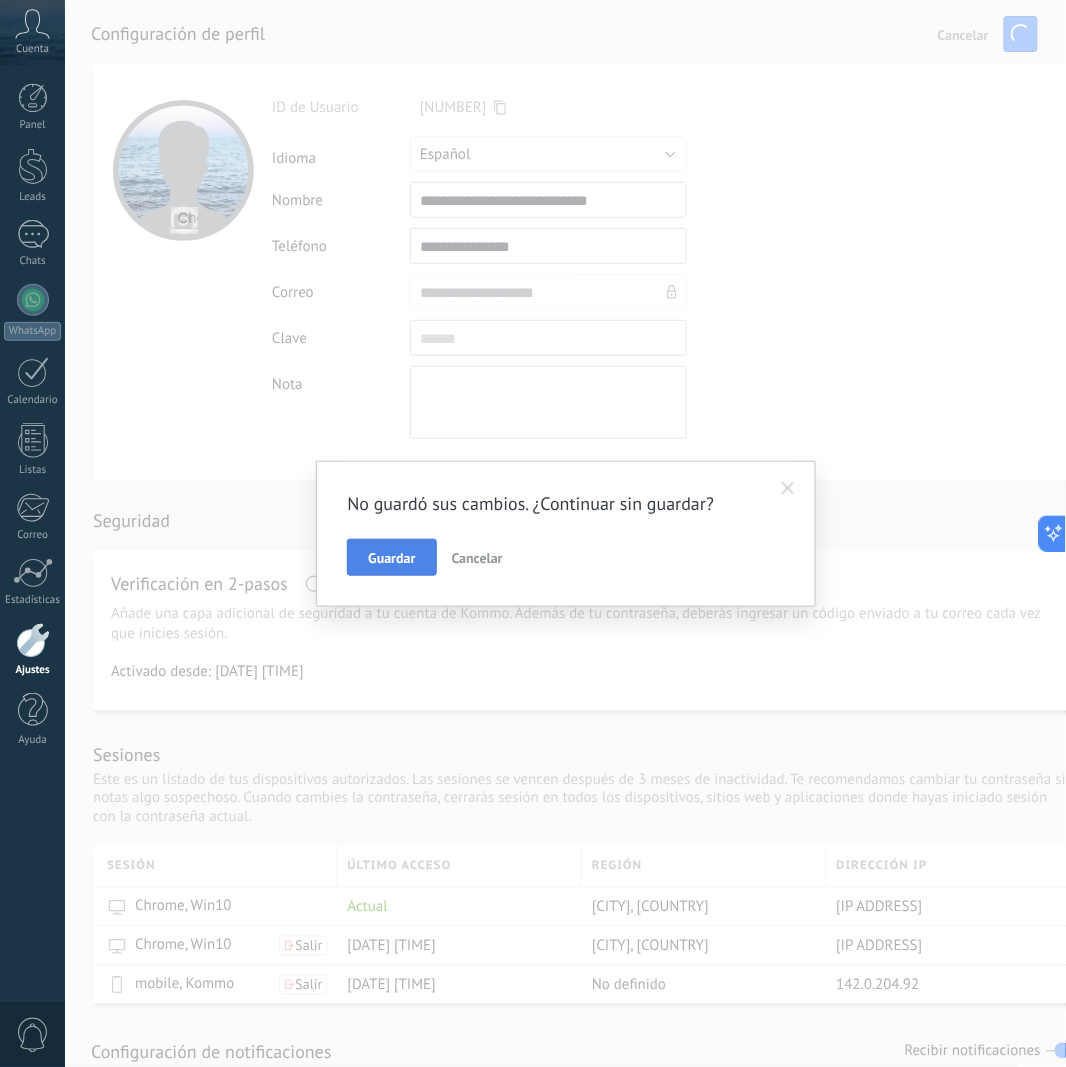 click on "Guardar" at bounding box center (391, 558) 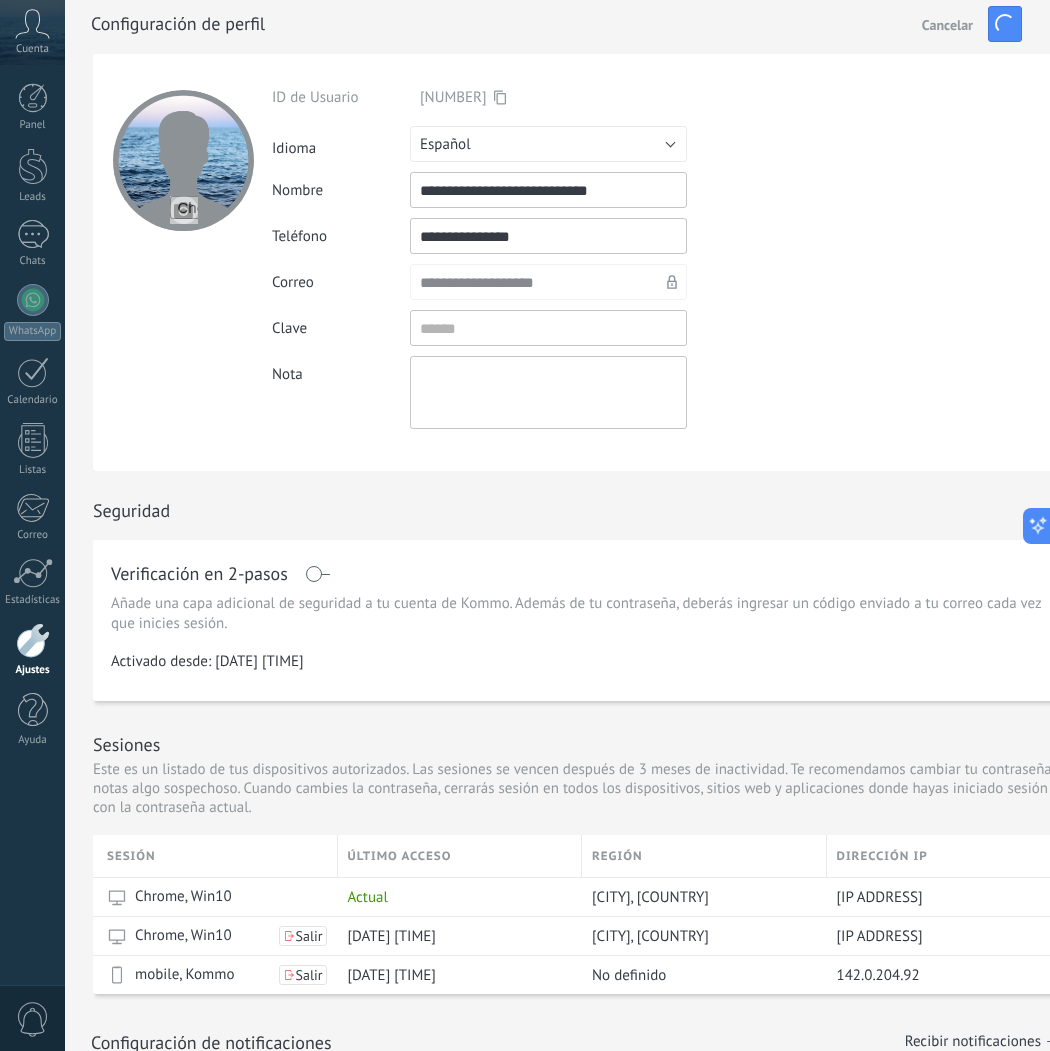 scroll, scrollTop: 0, scrollLeft: 0, axis: both 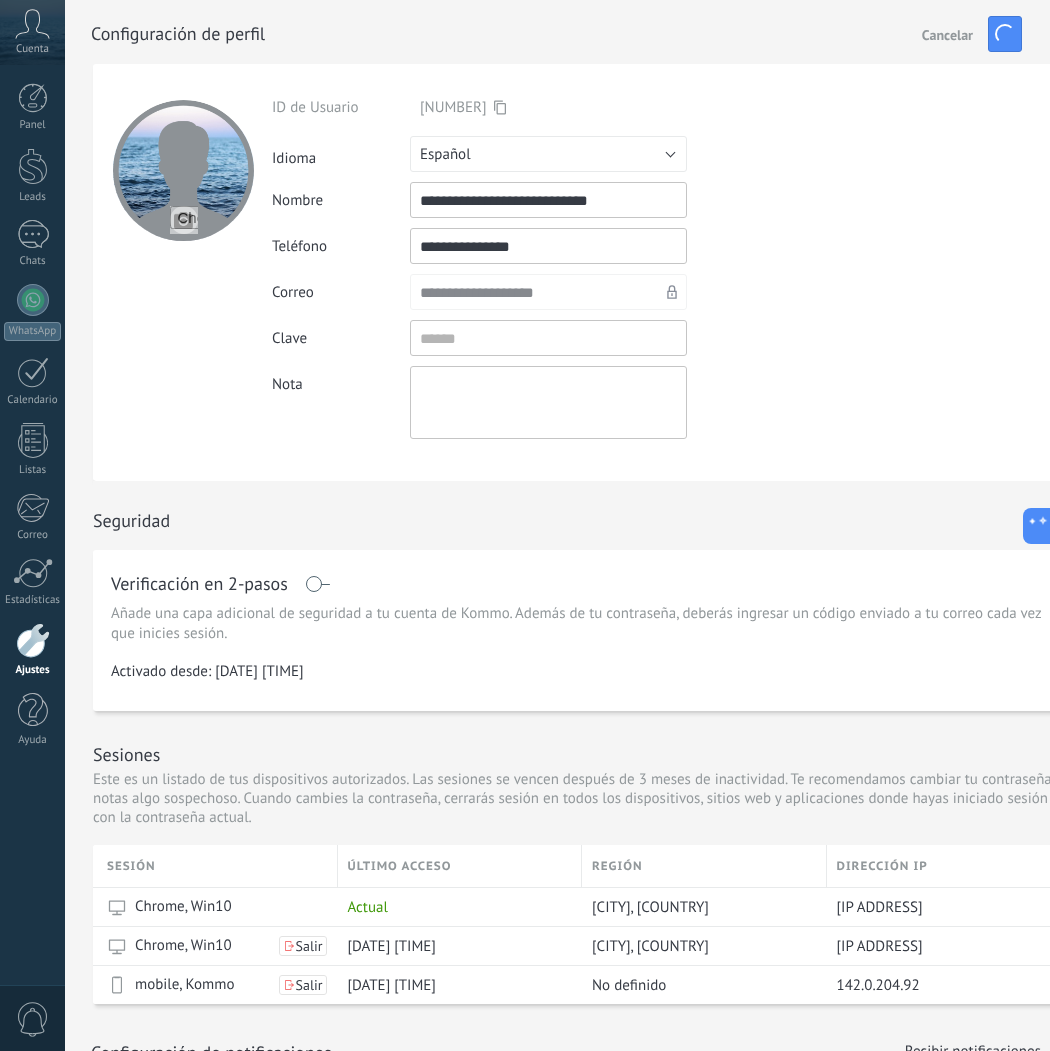 click at bounding box center (182, 272) 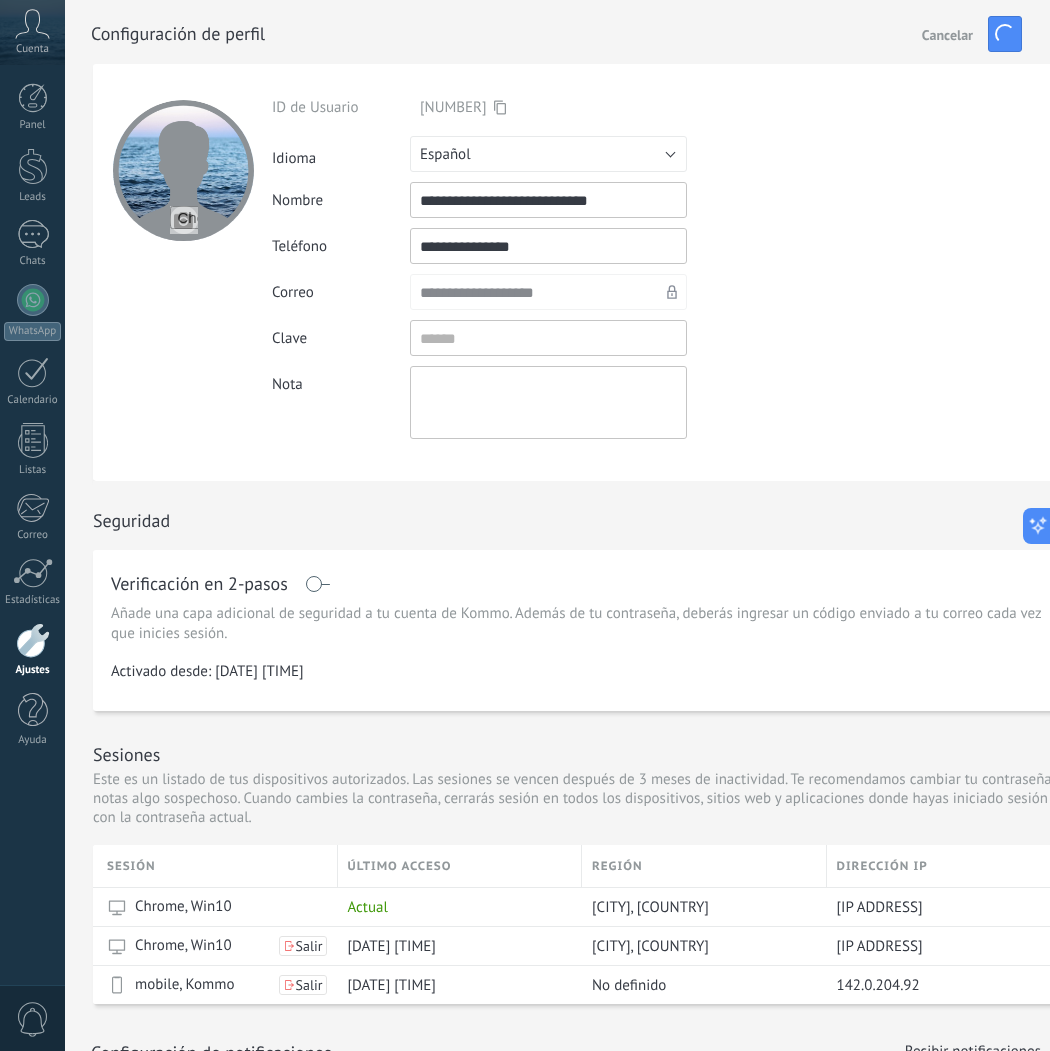 click on "Sesiones Este es un listado de tus dispositivos autorizados. Las sesiones se vencen después de 3 meses de inactividad. Te recomendamos cambiar tu contraseña si notas algo sospechoso. Cuando cambies la contraseña, cerrarás sesión en todos los dispositivos, sitios web y aplicaciones donde hayas iniciado sesión con la contraseña actual." at bounding box center [582, 778] 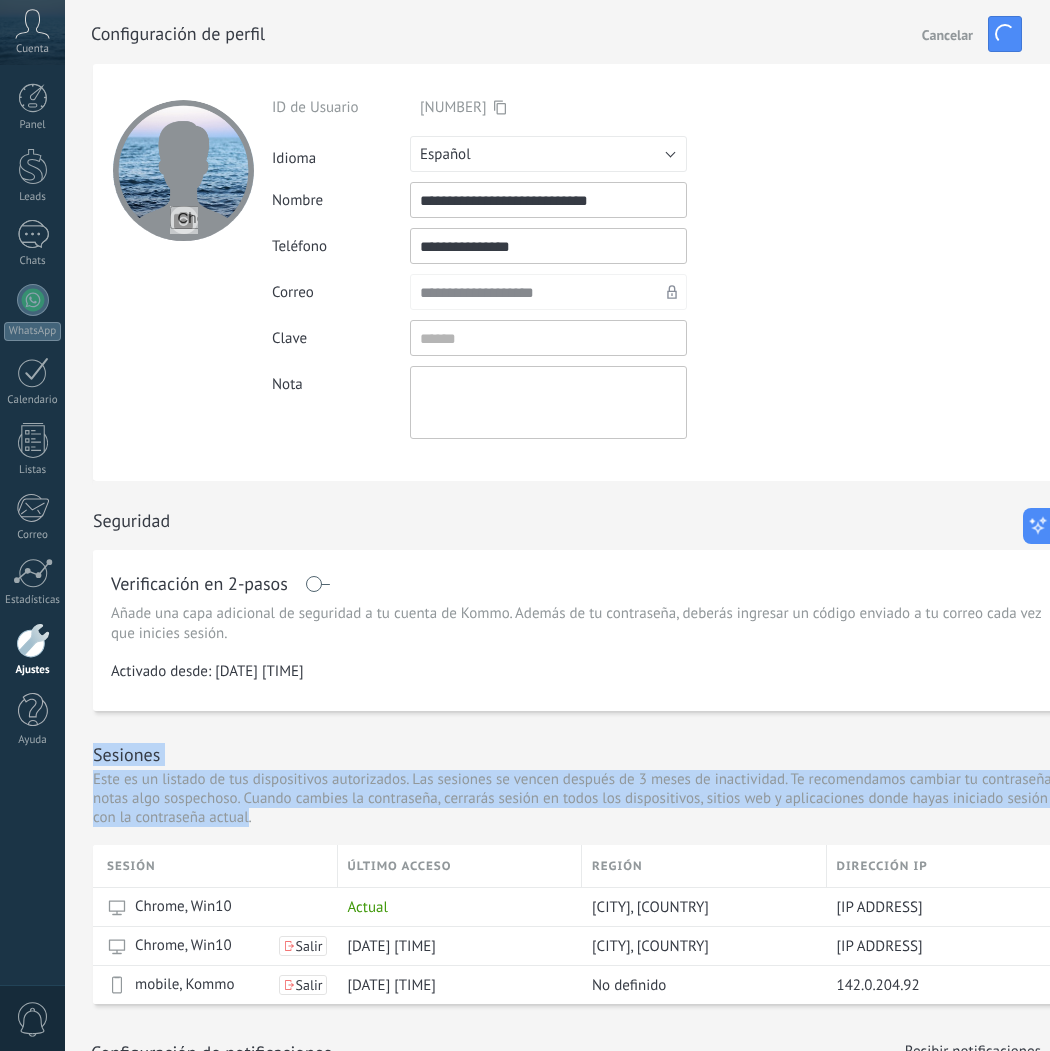 drag, startPoint x: 125, startPoint y: 746, endPoint x: 242, endPoint y: 822, distance: 139.51703 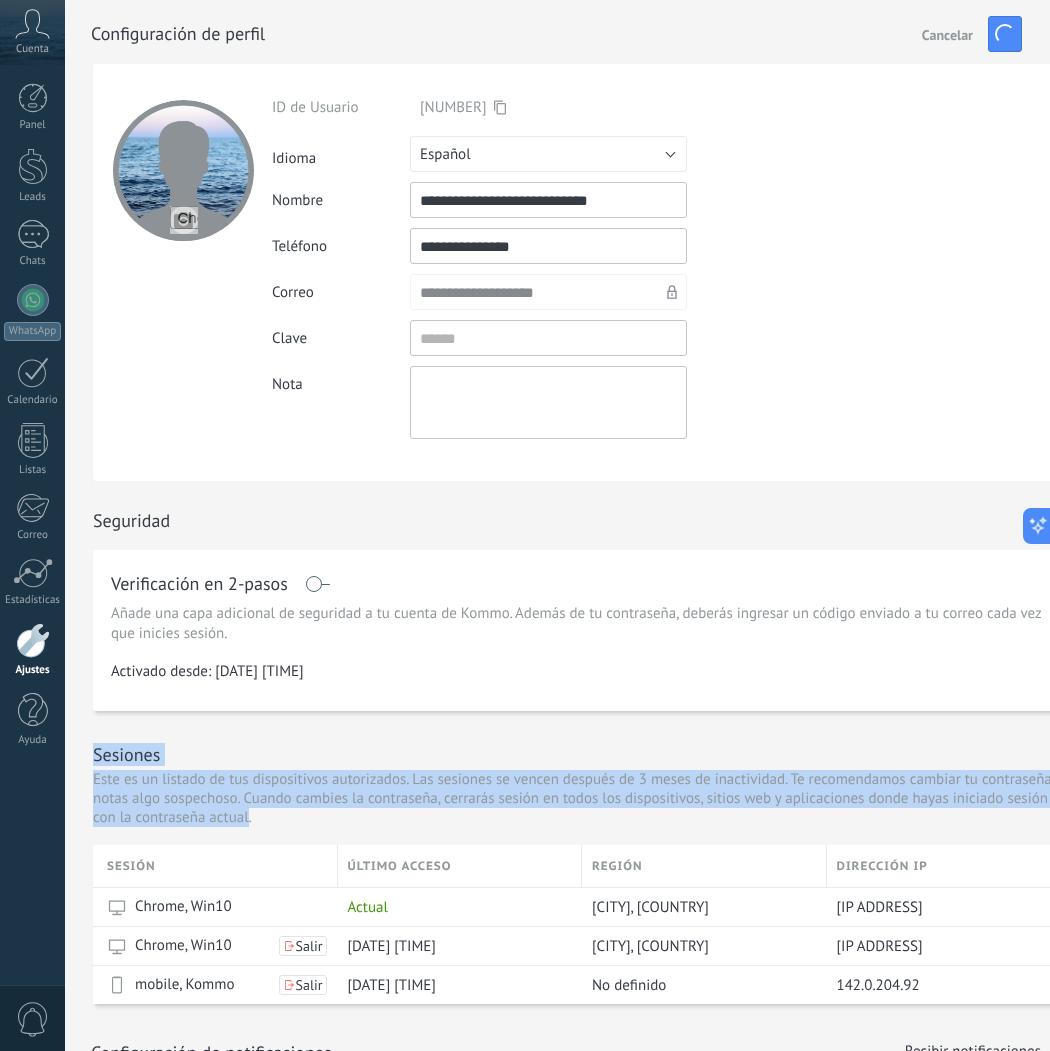 click on "Sesiones Este es un listado de tus dispositivos autorizados. Las sesiones se vencen después de 3 meses de inactividad. Te recomendamos cambiar tu contraseña si notas algo sospechoso. Cuando cambies la contraseña, cerrarás sesión en todos los dispositivos, sitios web y aplicaciones donde hayas iniciado sesión con la contraseña actual." at bounding box center [582, 778] 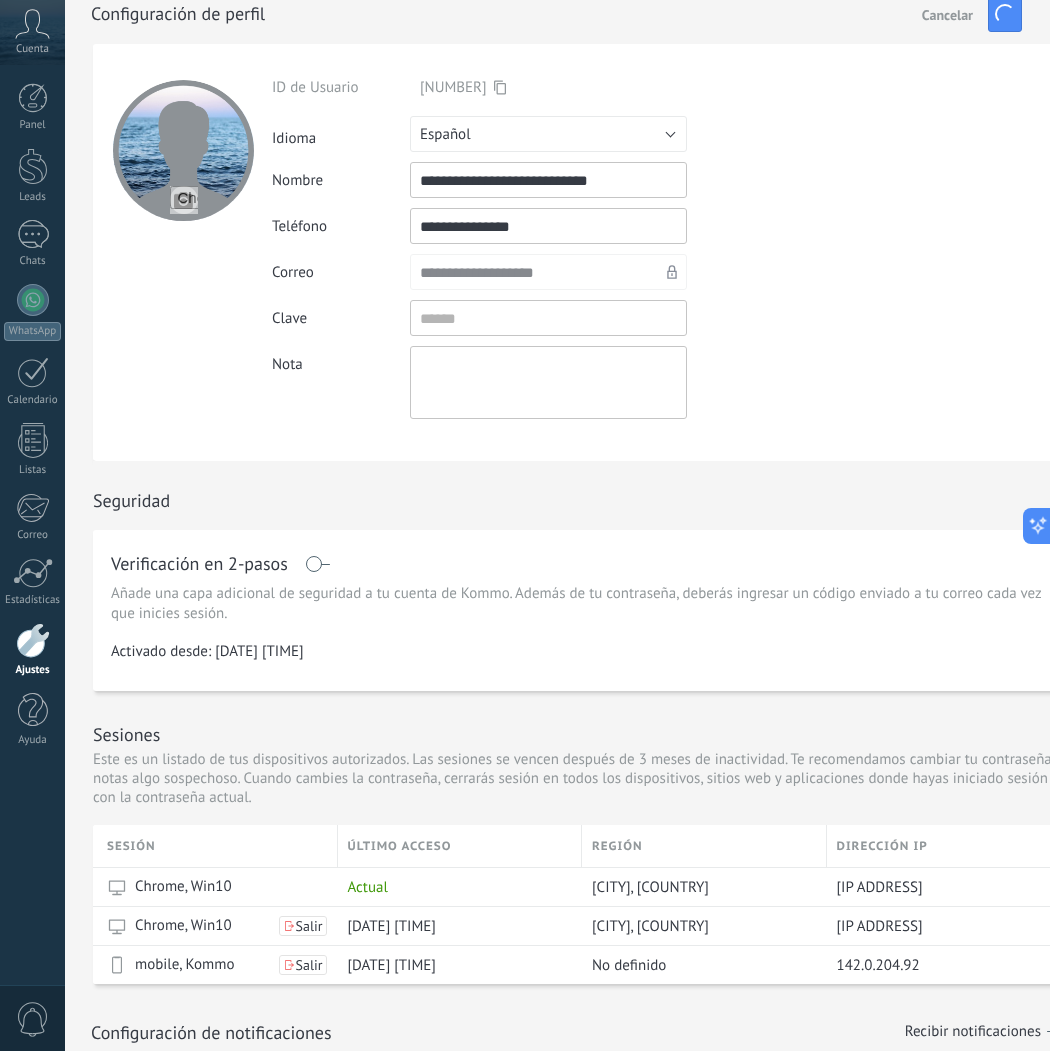 scroll, scrollTop: 0, scrollLeft: 0, axis: both 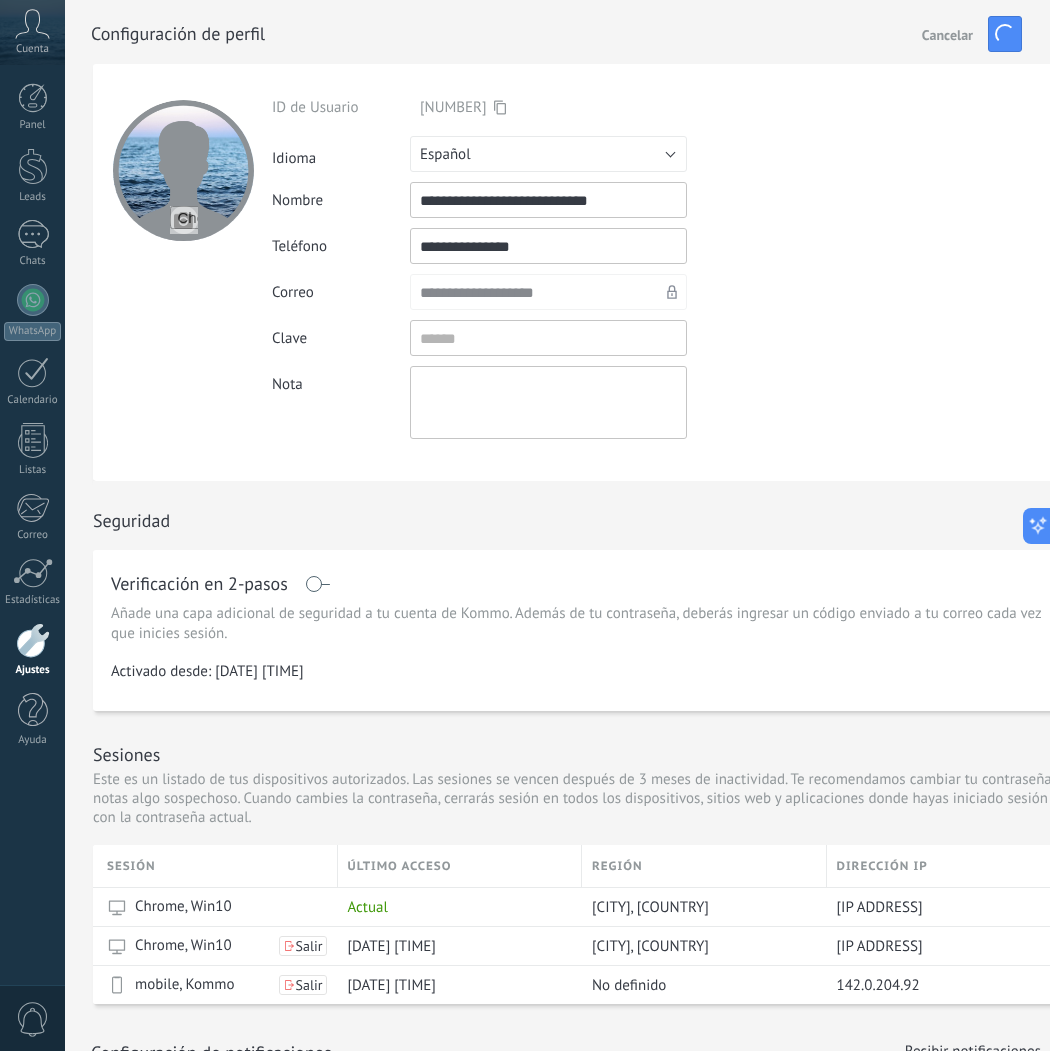 click on "**********" at bounding box center [595, 292] 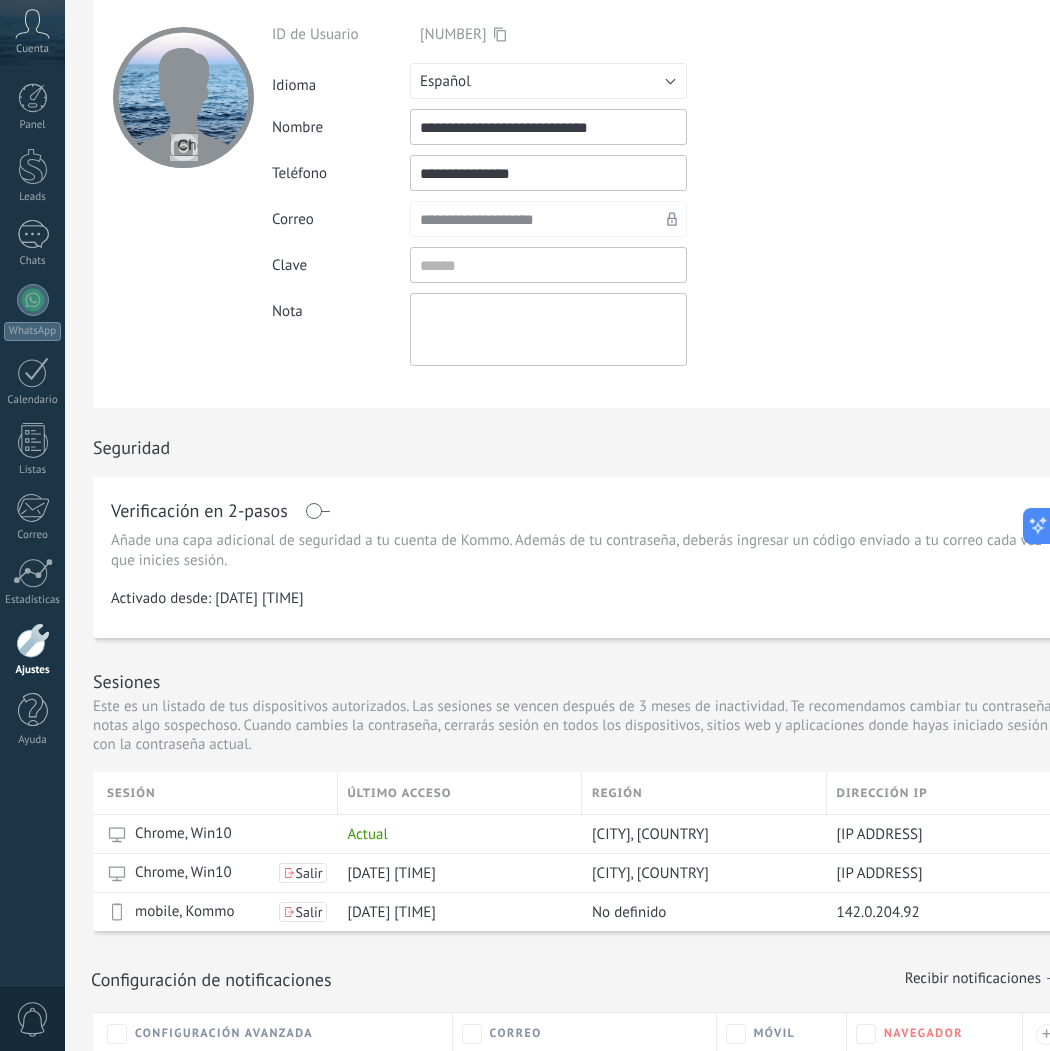 scroll, scrollTop: 0, scrollLeft: 0, axis: both 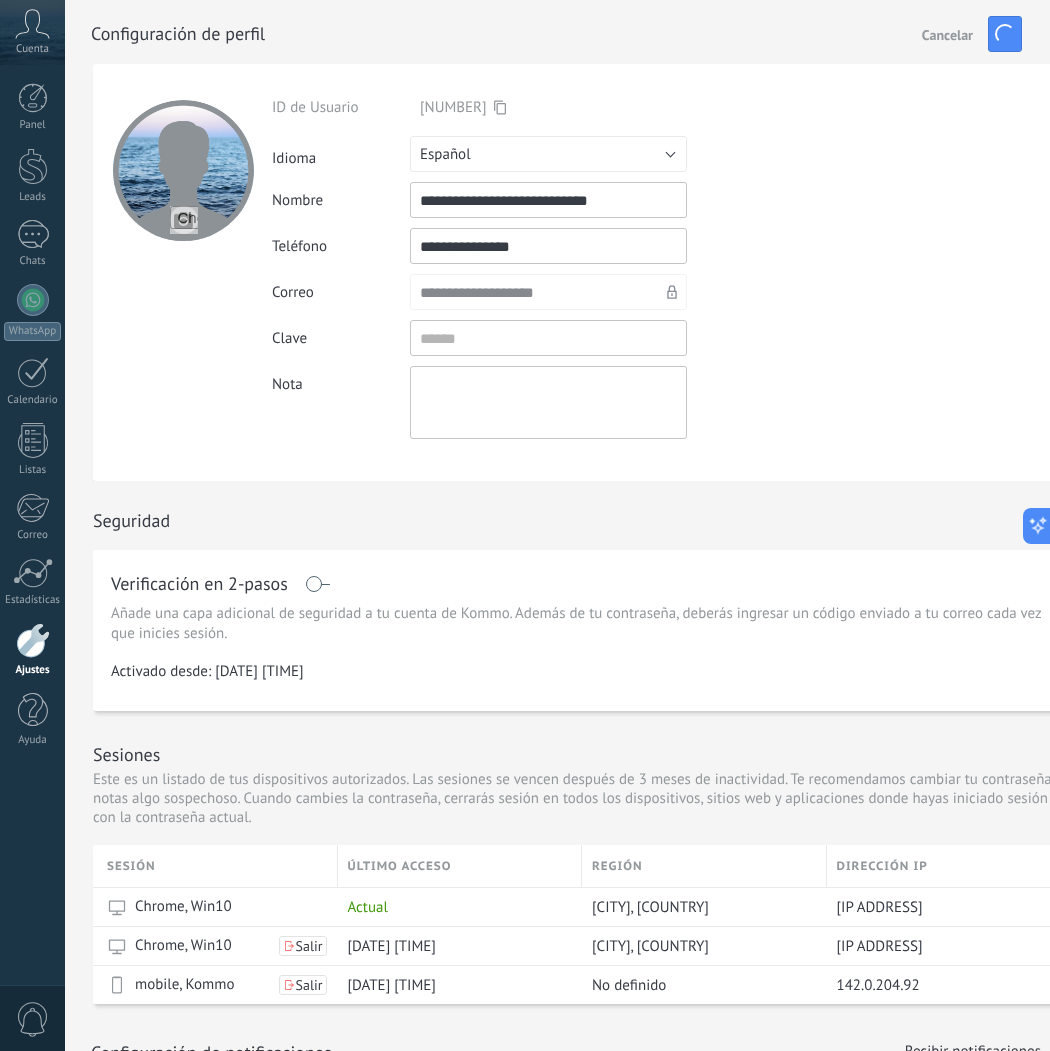click on "Seguridad" at bounding box center (582, 515) 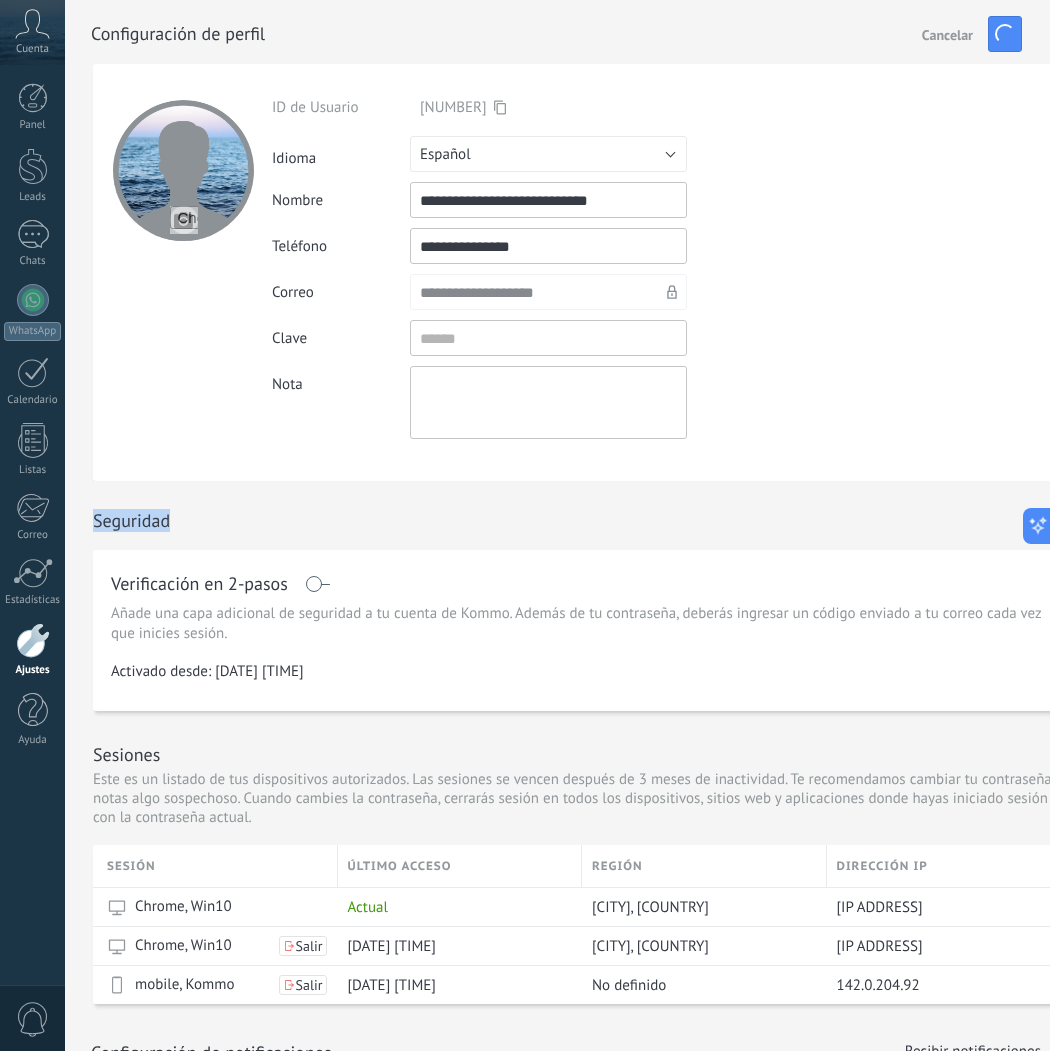click on "Seguridad" at bounding box center [131, 520] 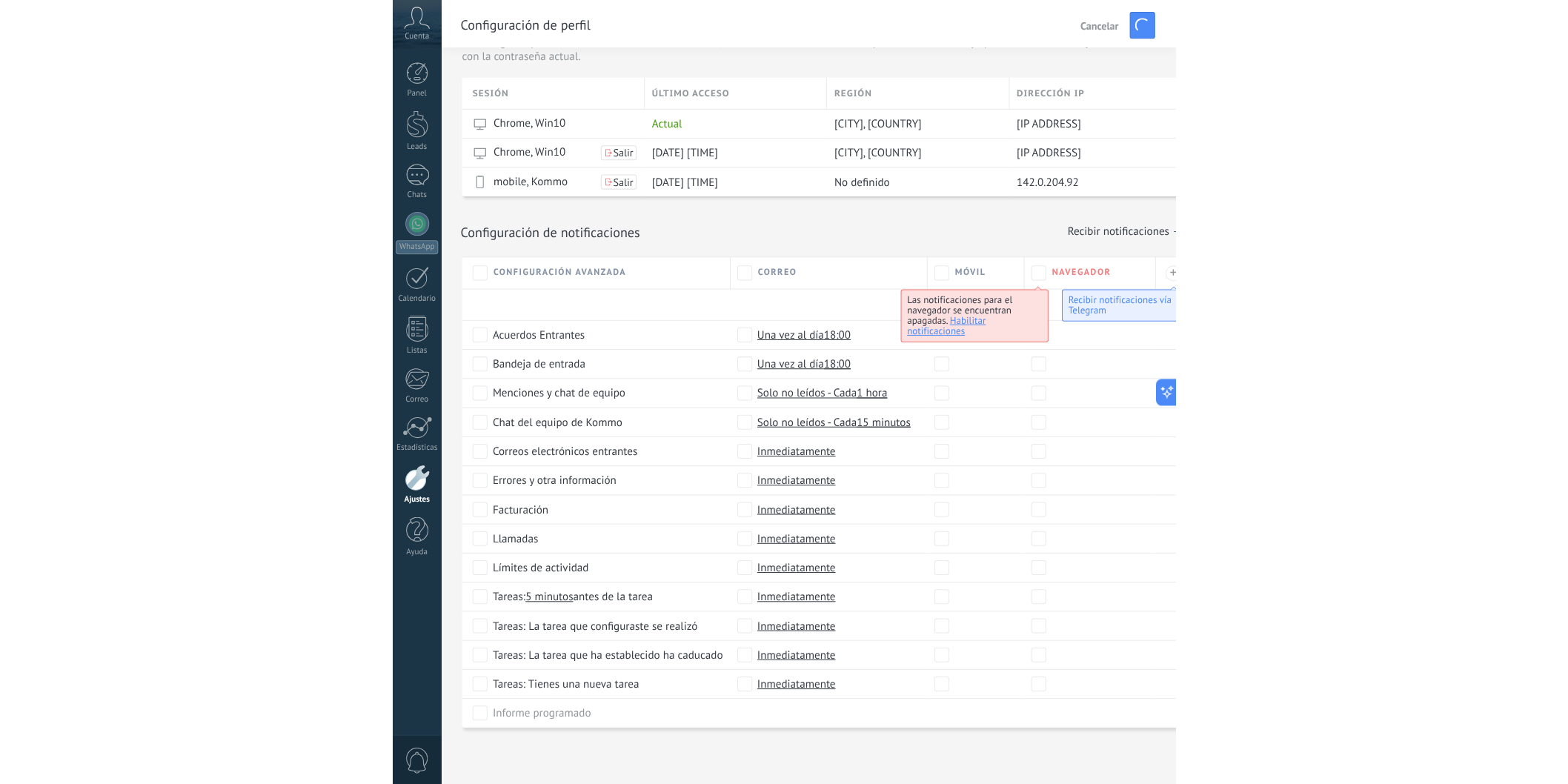 scroll, scrollTop: 0, scrollLeft: 0, axis: both 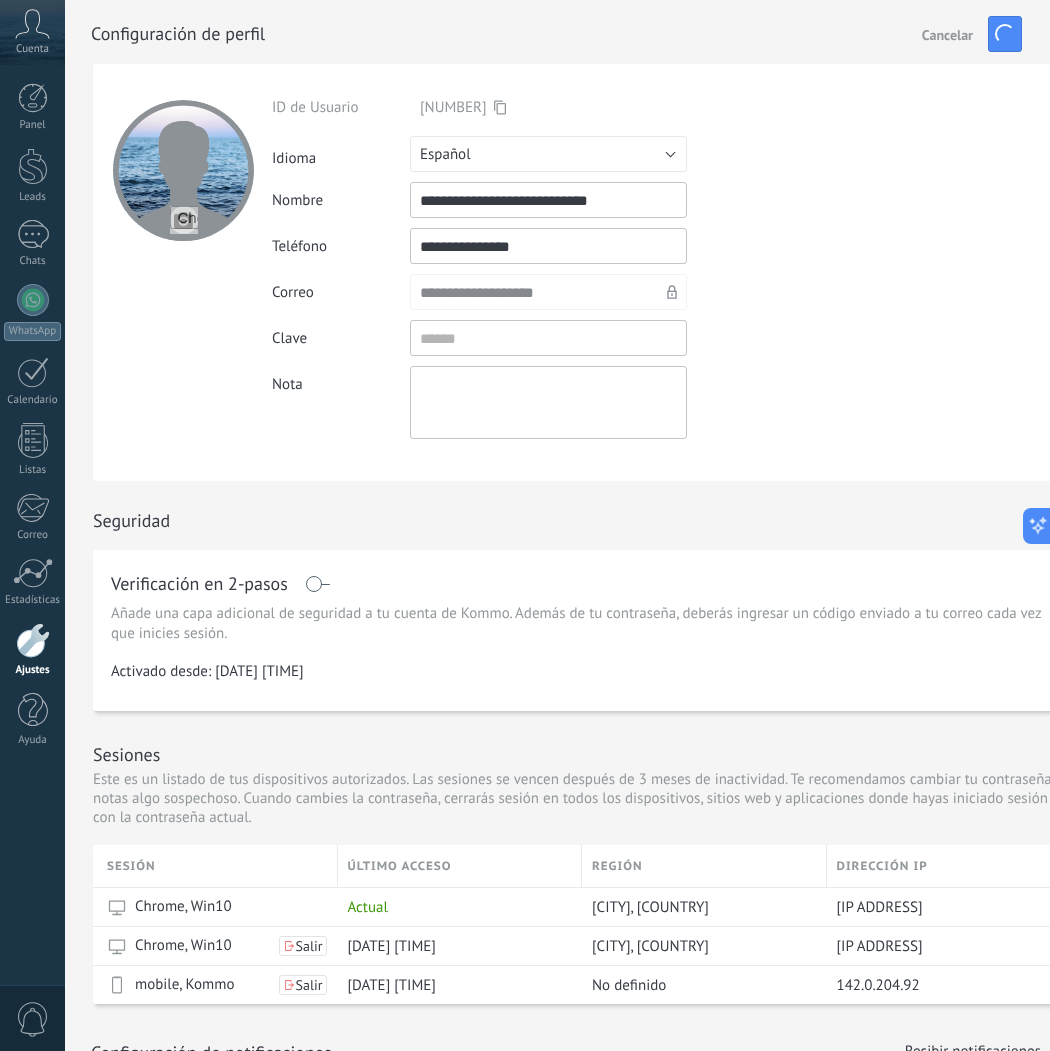 click at bounding box center [182, 272] 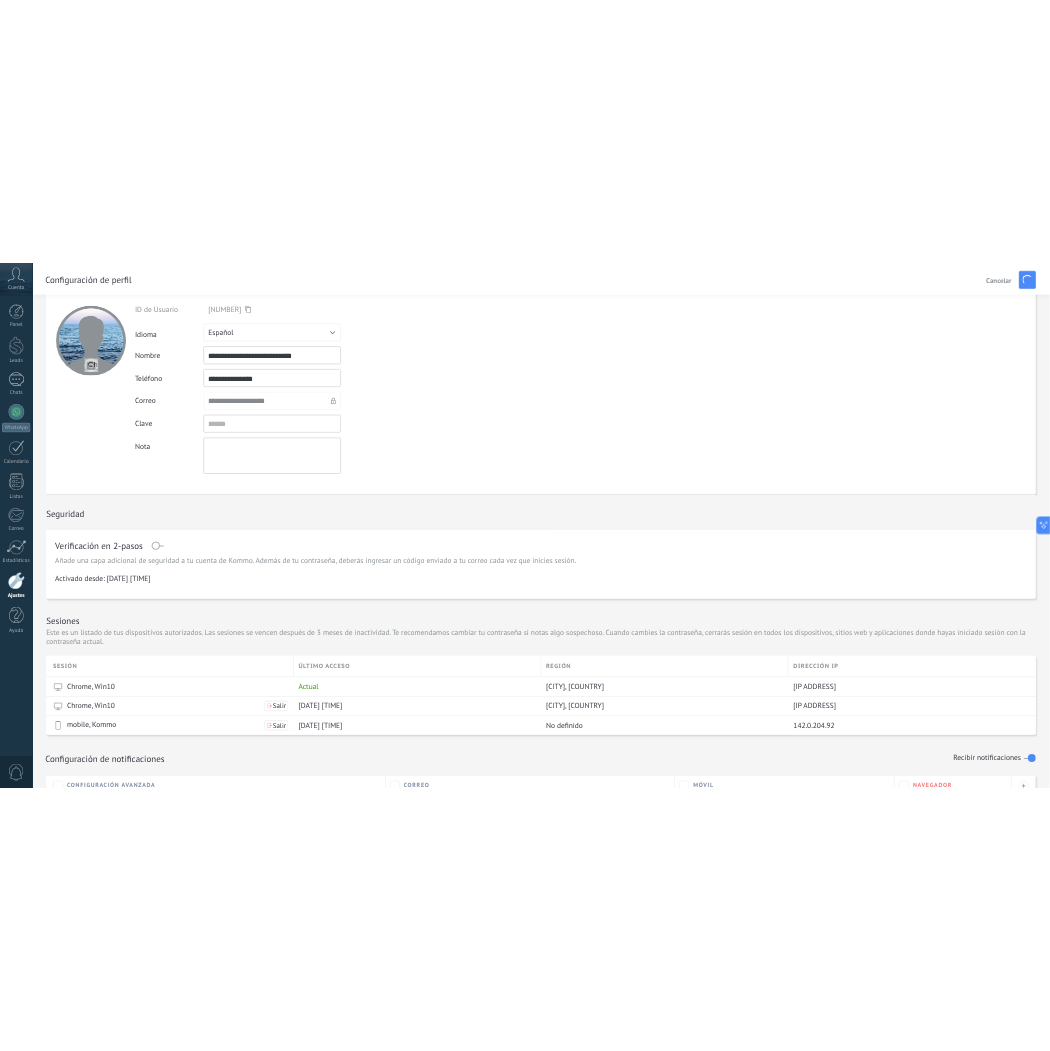 scroll, scrollTop: 0, scrollLeft: 0, axis: both 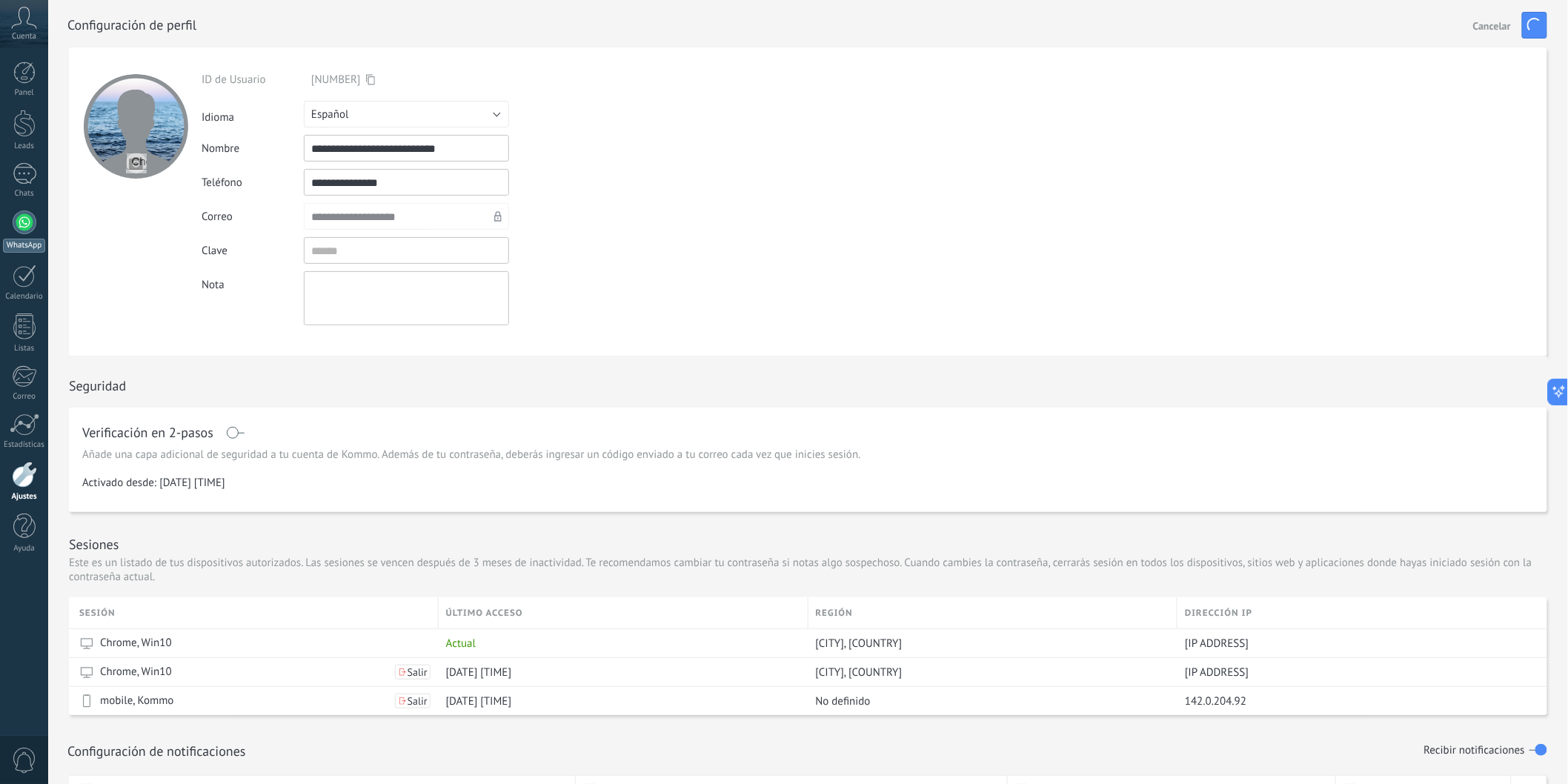 click at bounding box center [24, 222] 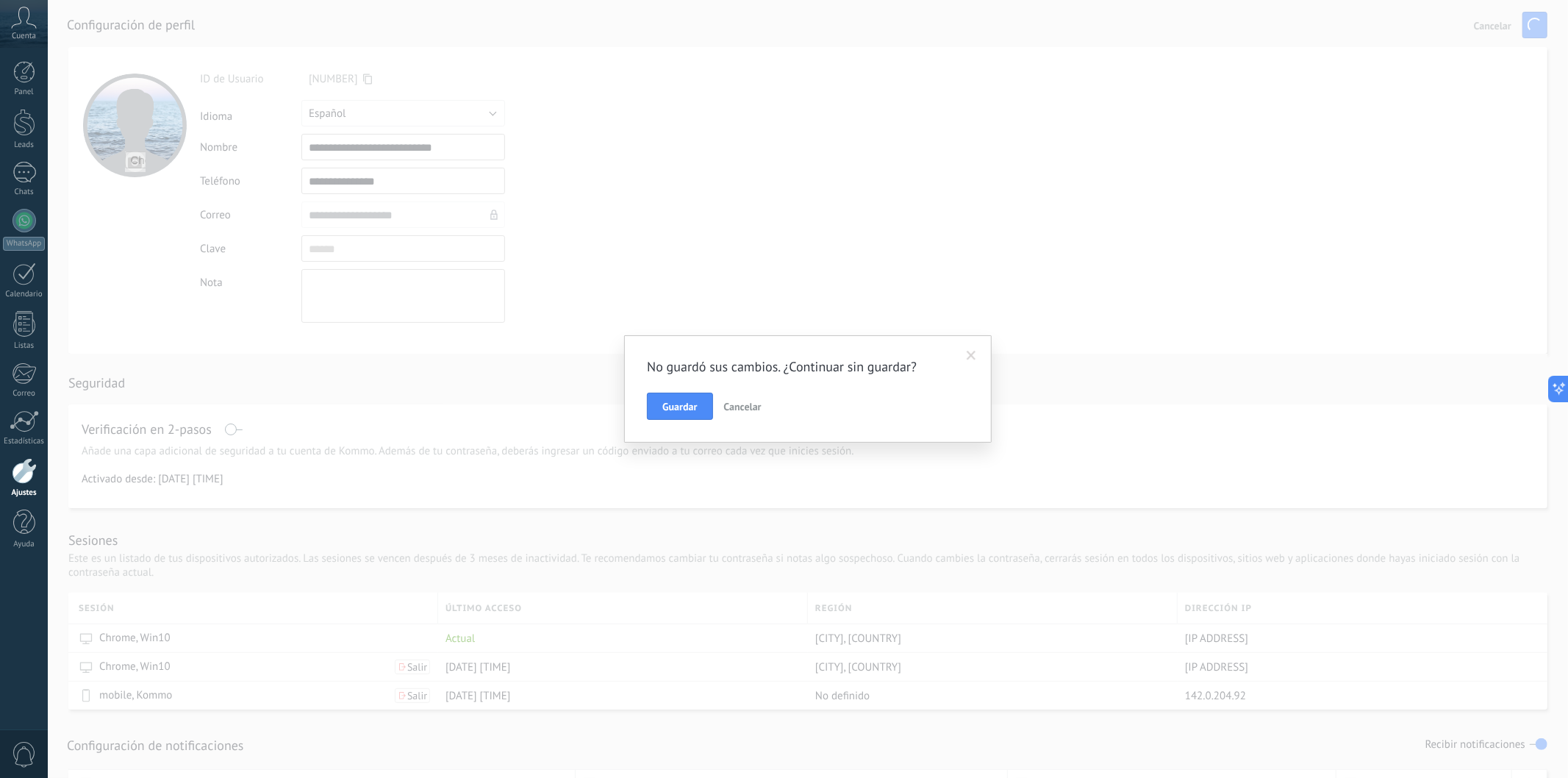 drag, startPoint x: 671, startPoint y: 415, endPoint x: 760, endPoint y: 424, distance: 89.4539 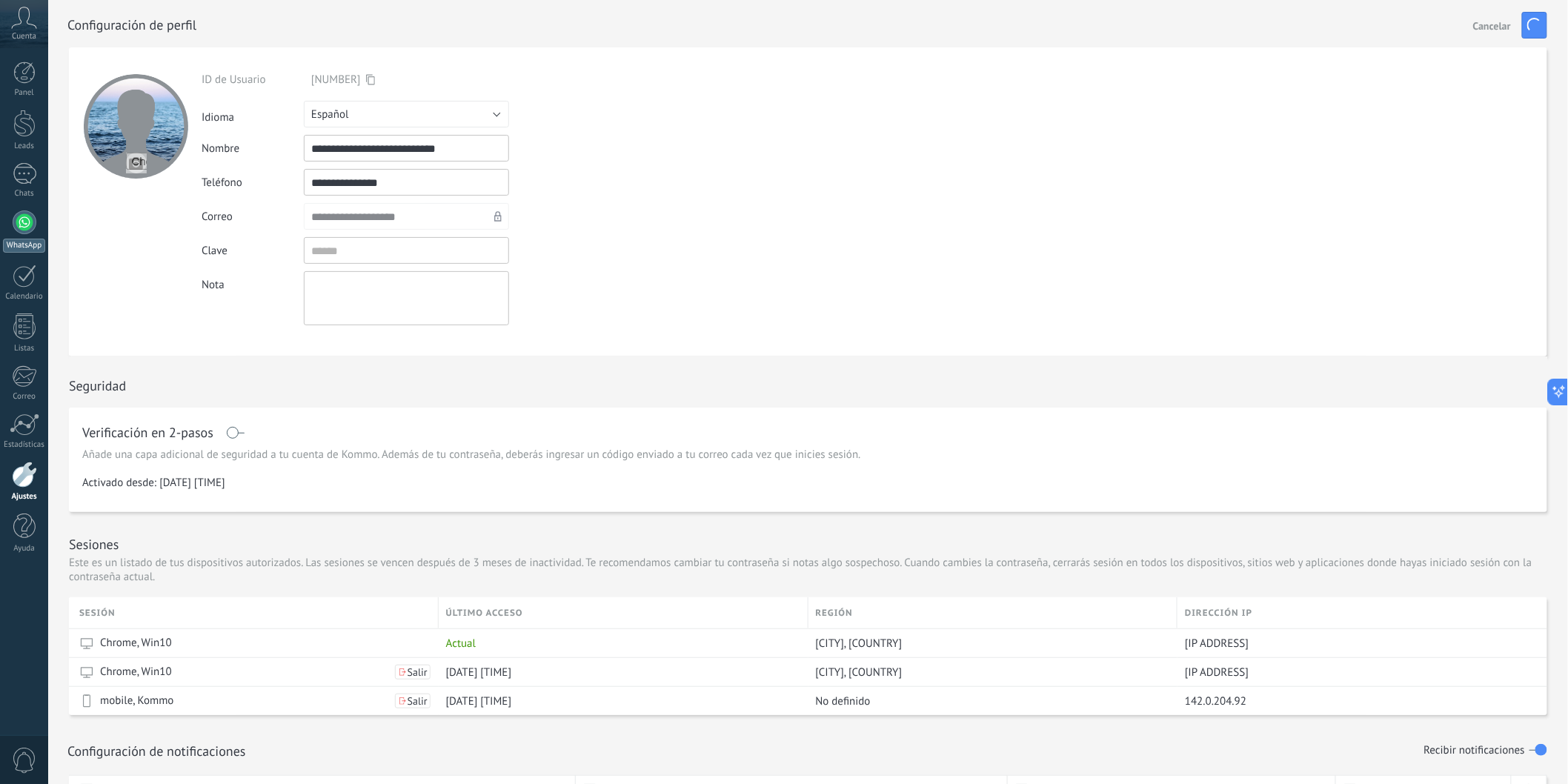 click on "WhatsApp" at bounding box center [24, 245] 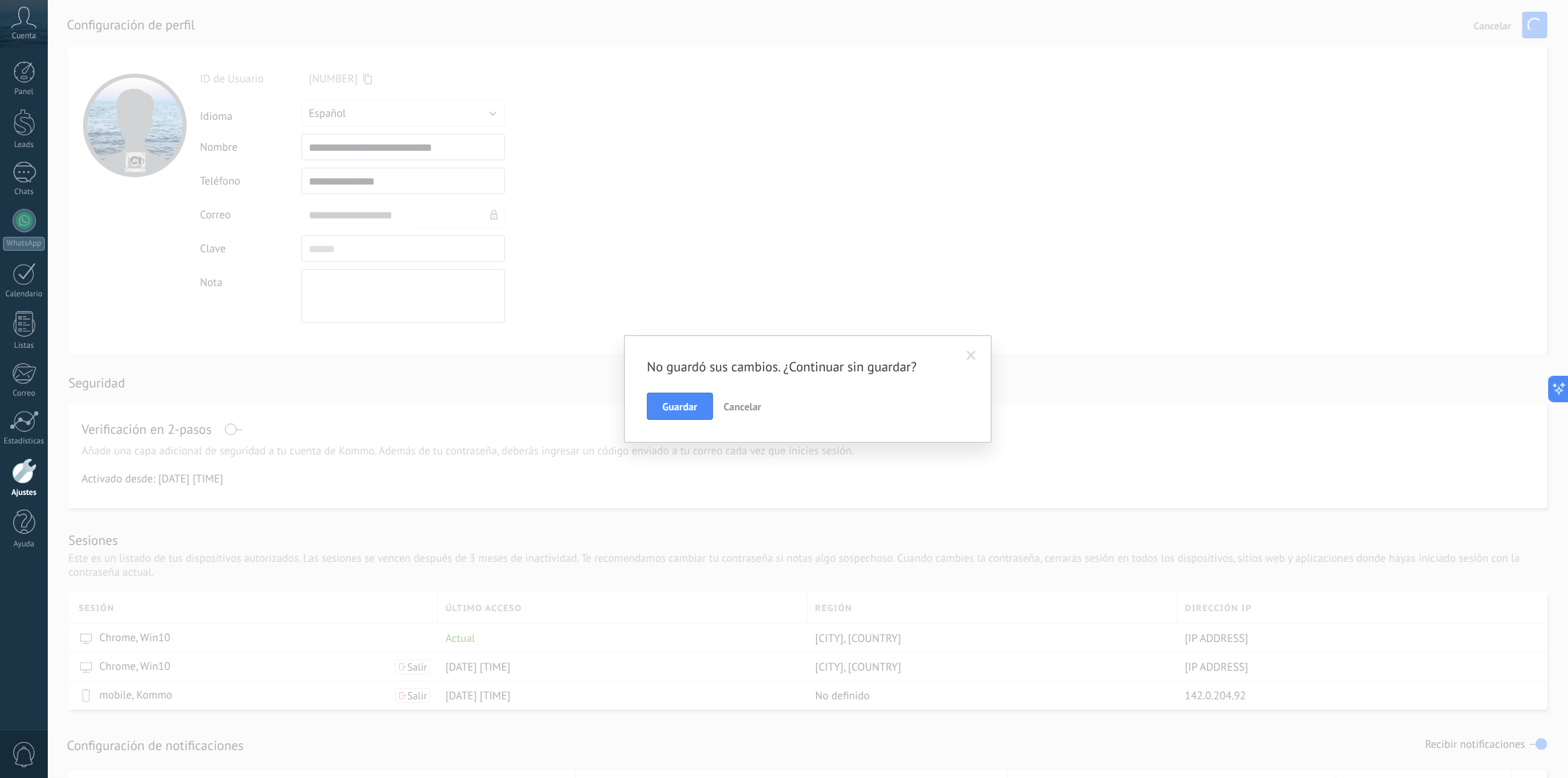 click at bounding box center [971, 356] 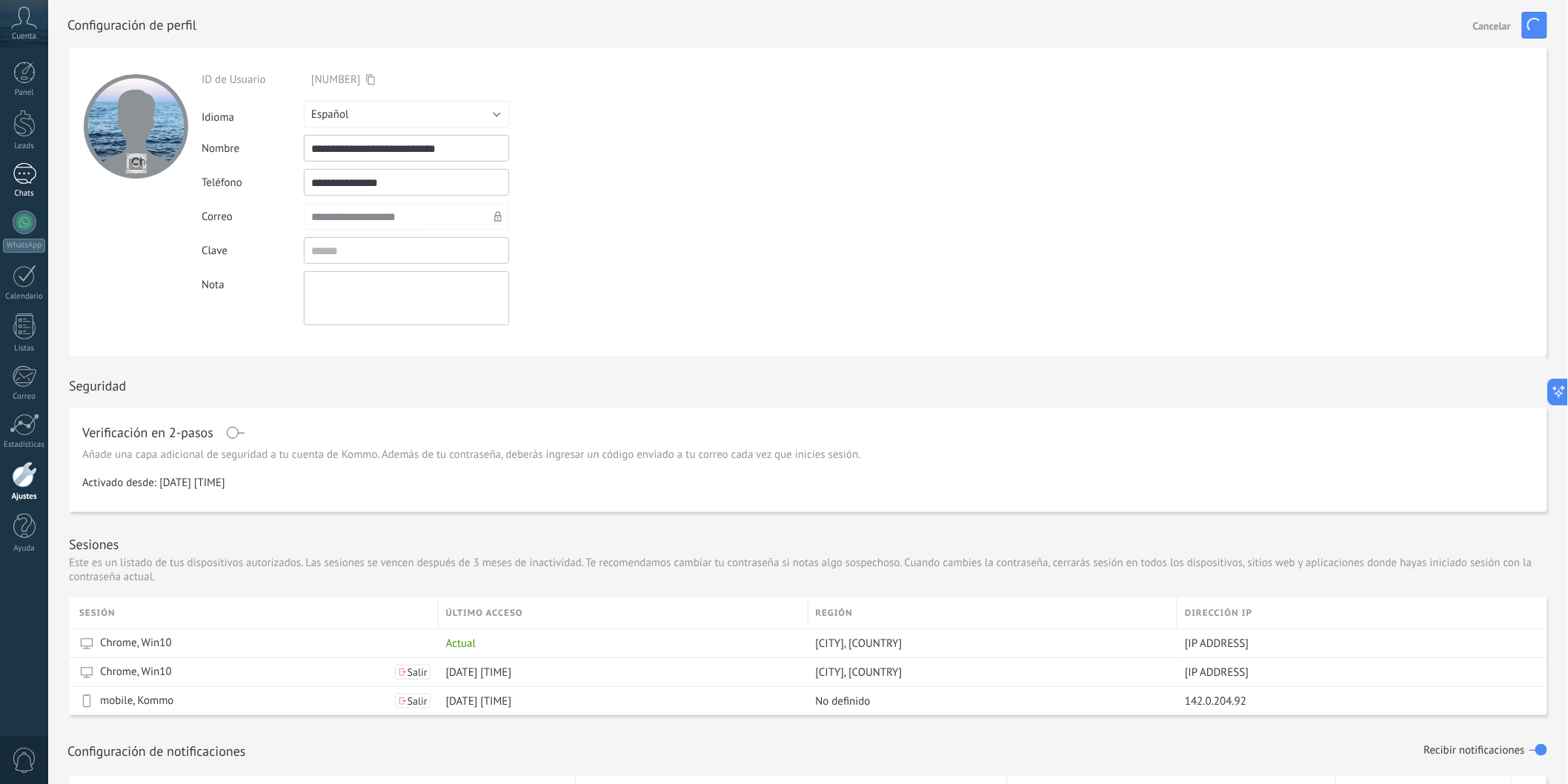 click at bounding box center [24, 173] 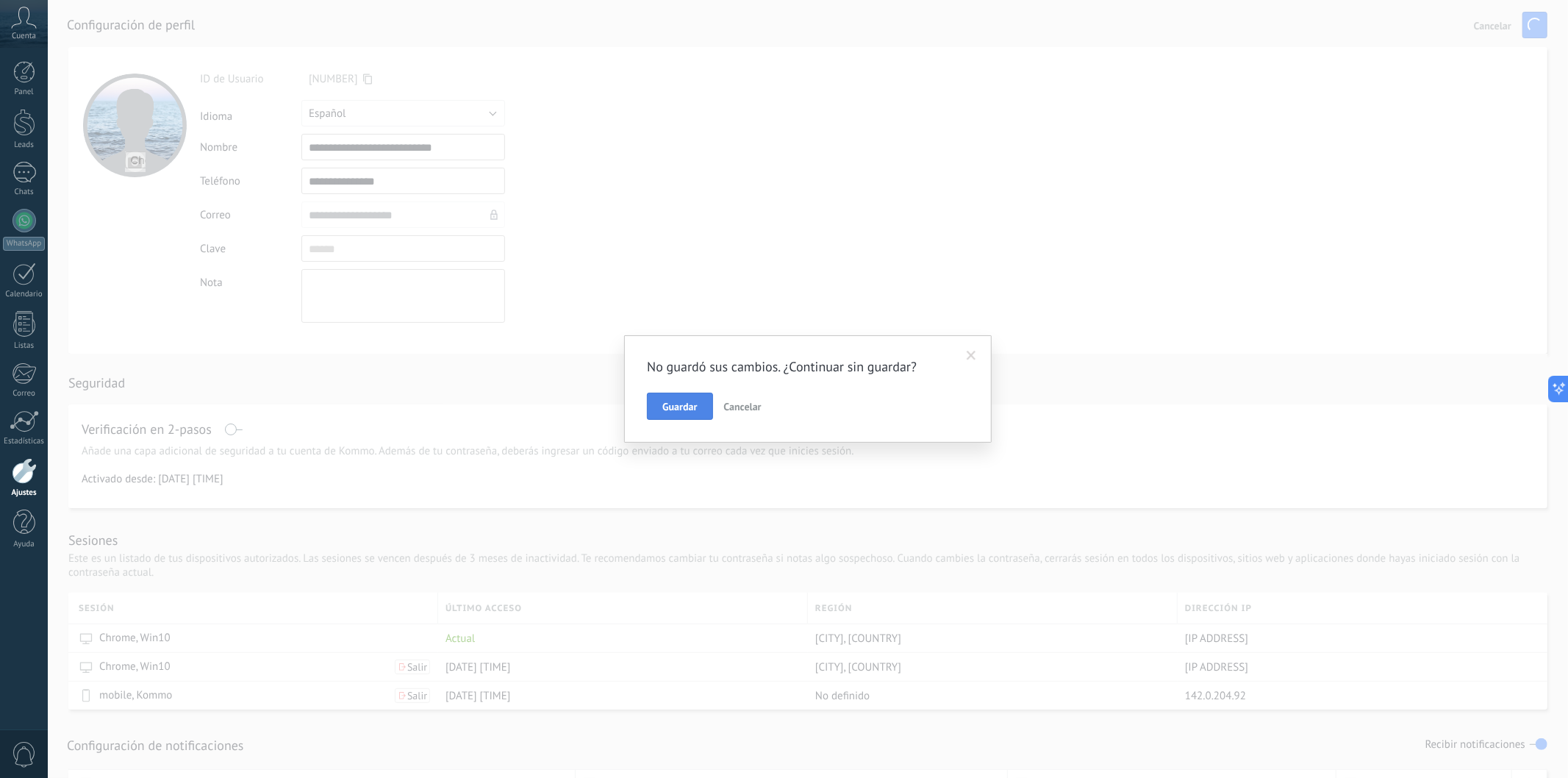 click on "Guardar" at bounding box center [679, 407] 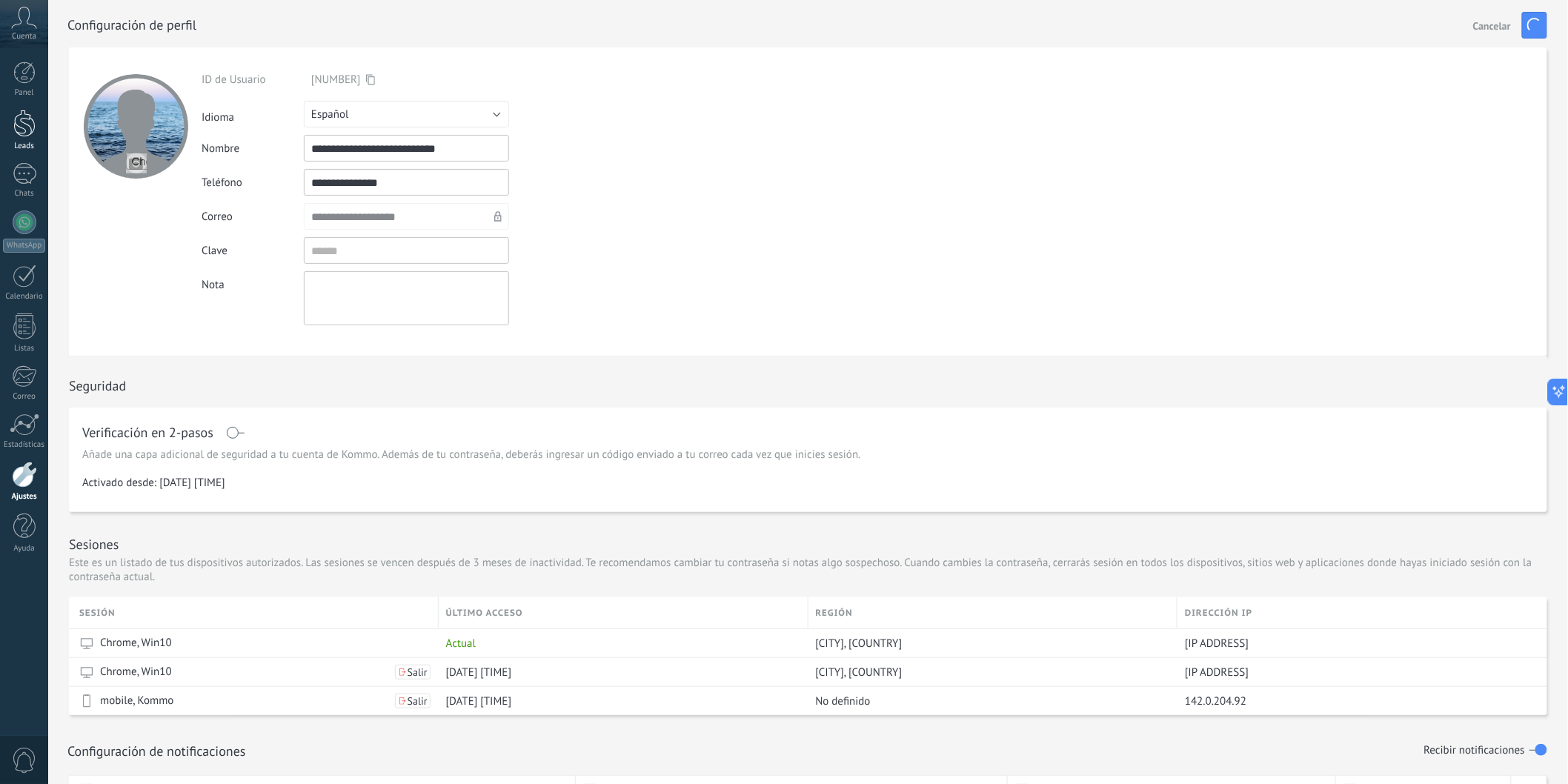 click at bounding box center [24, 123] 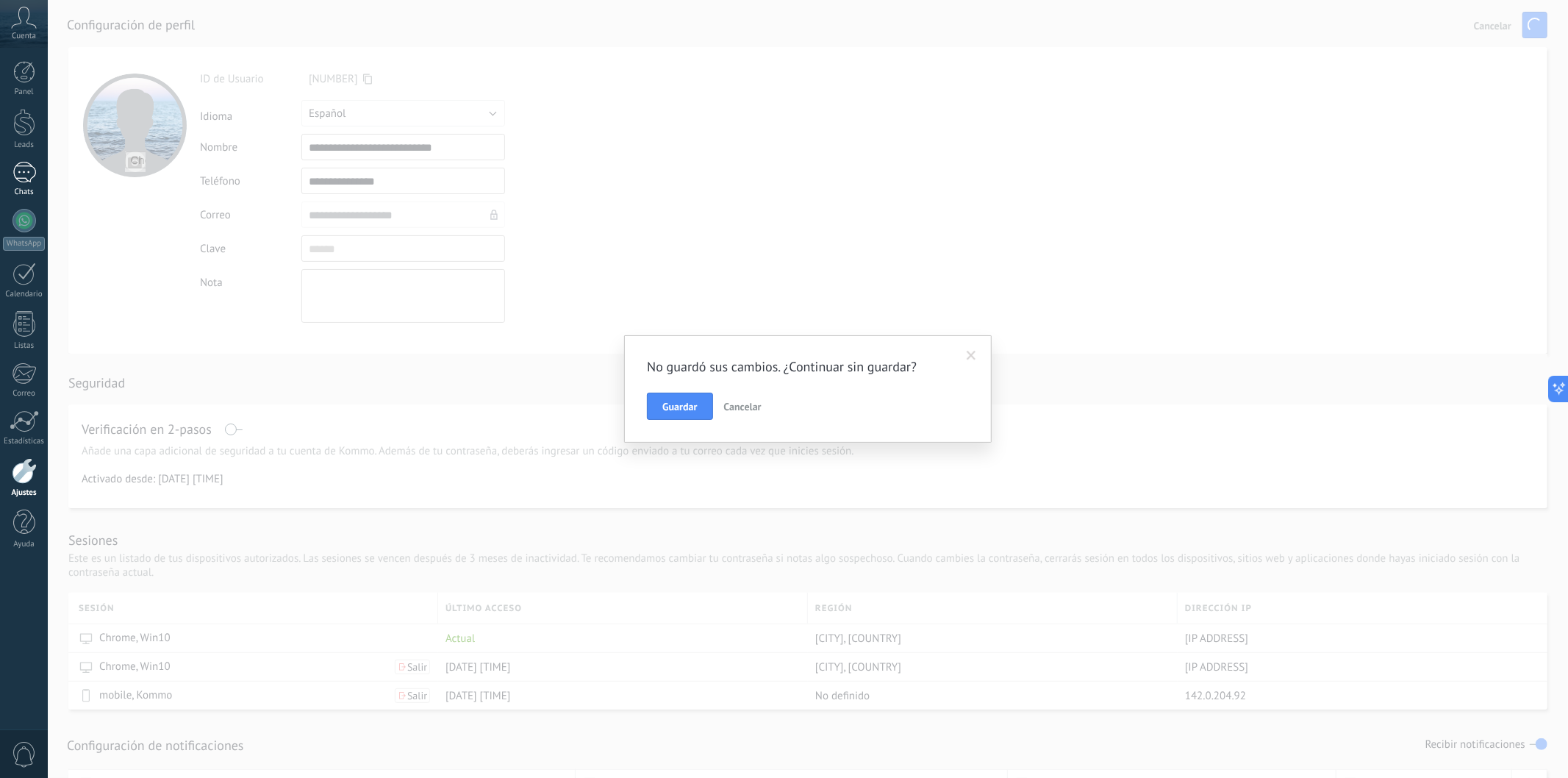 click at bounding box center [24, 172] 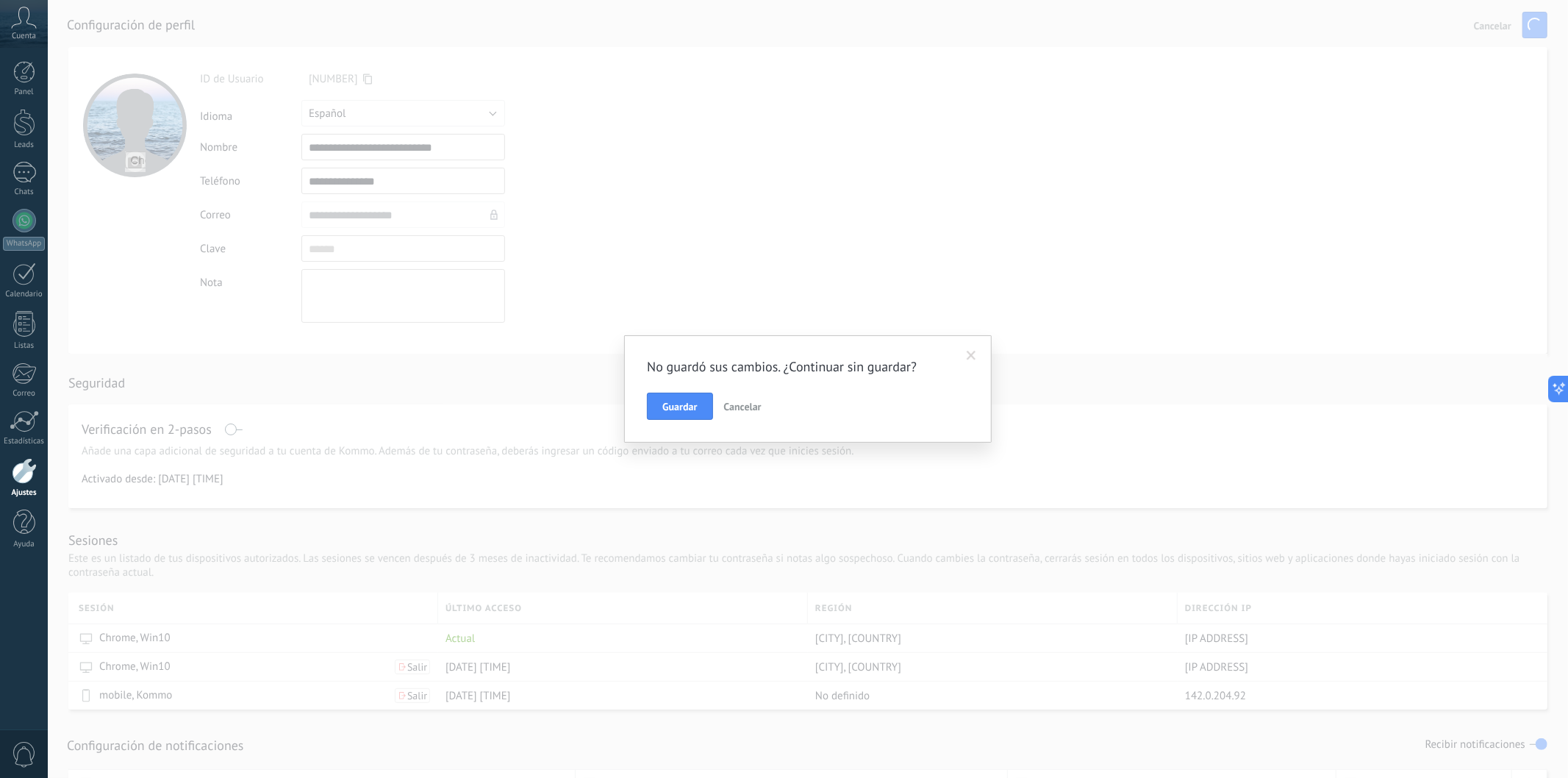 drag, startPoint x: 745, startPoint y: 410, endPoint x: 399, endPoint y: 281, distance: 369.26549 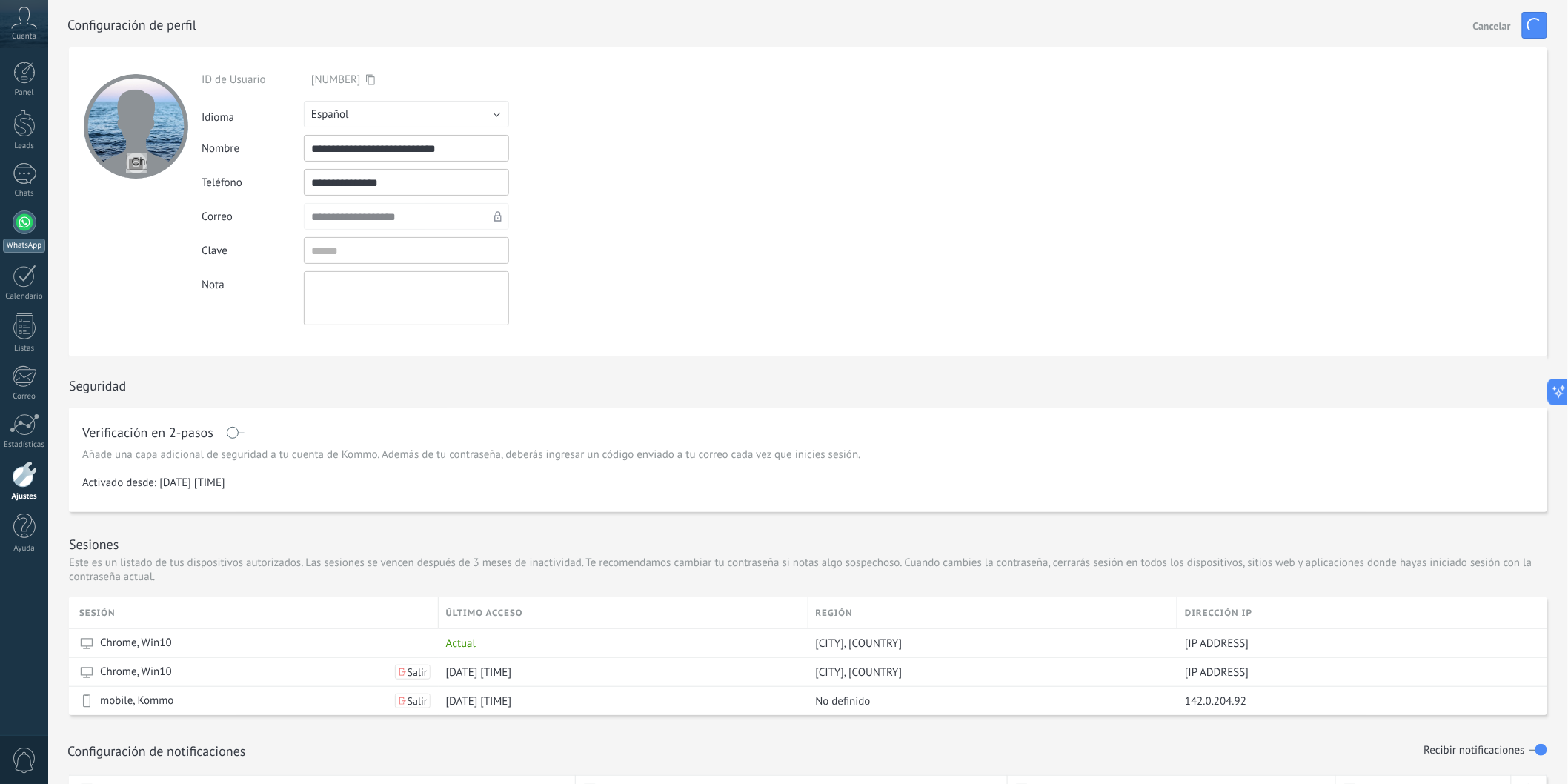 click on "WhatsApp" at bounding box center [24, 231] 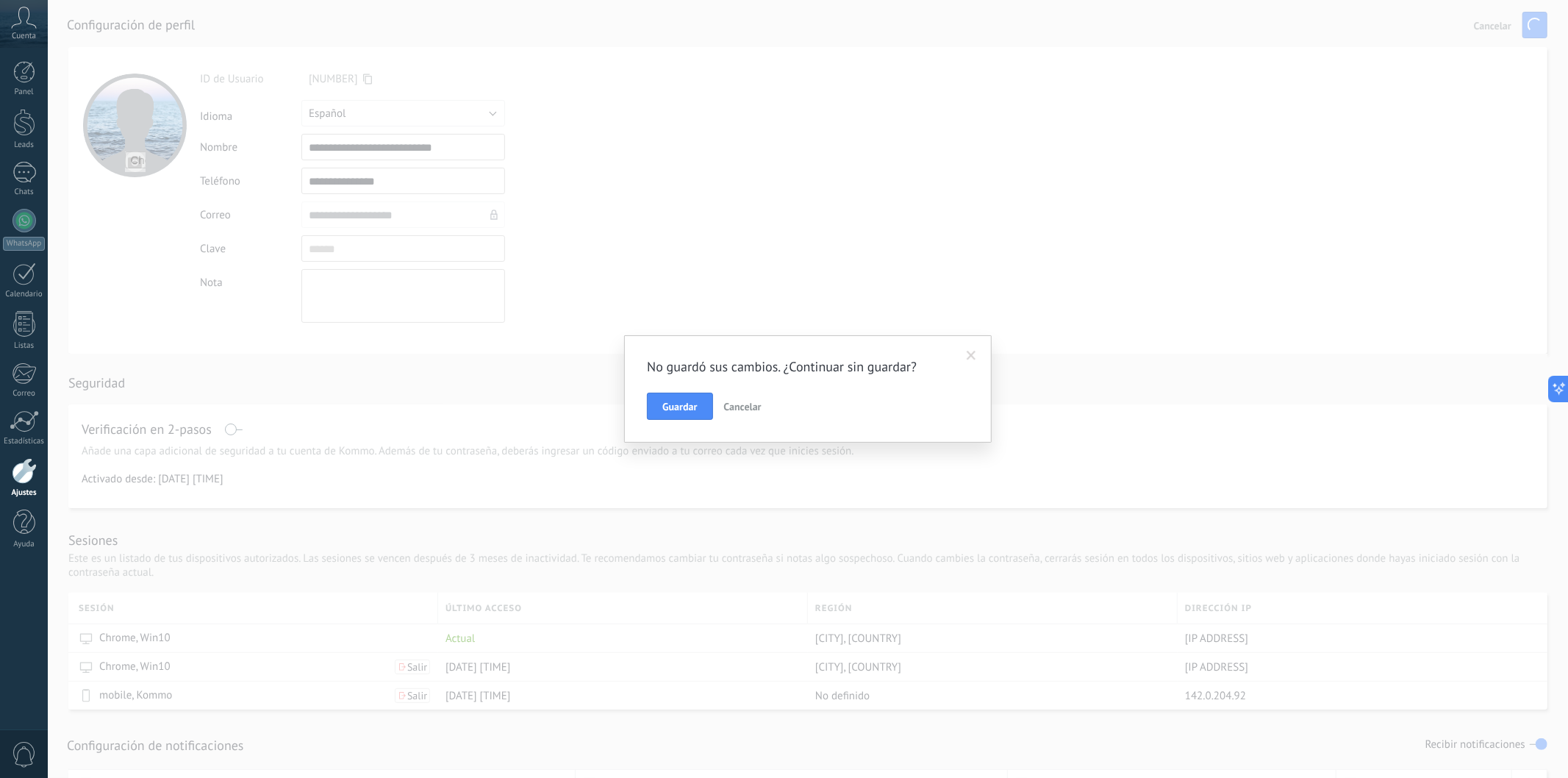 click on "Cancelar" at bounding box center (742, 407) 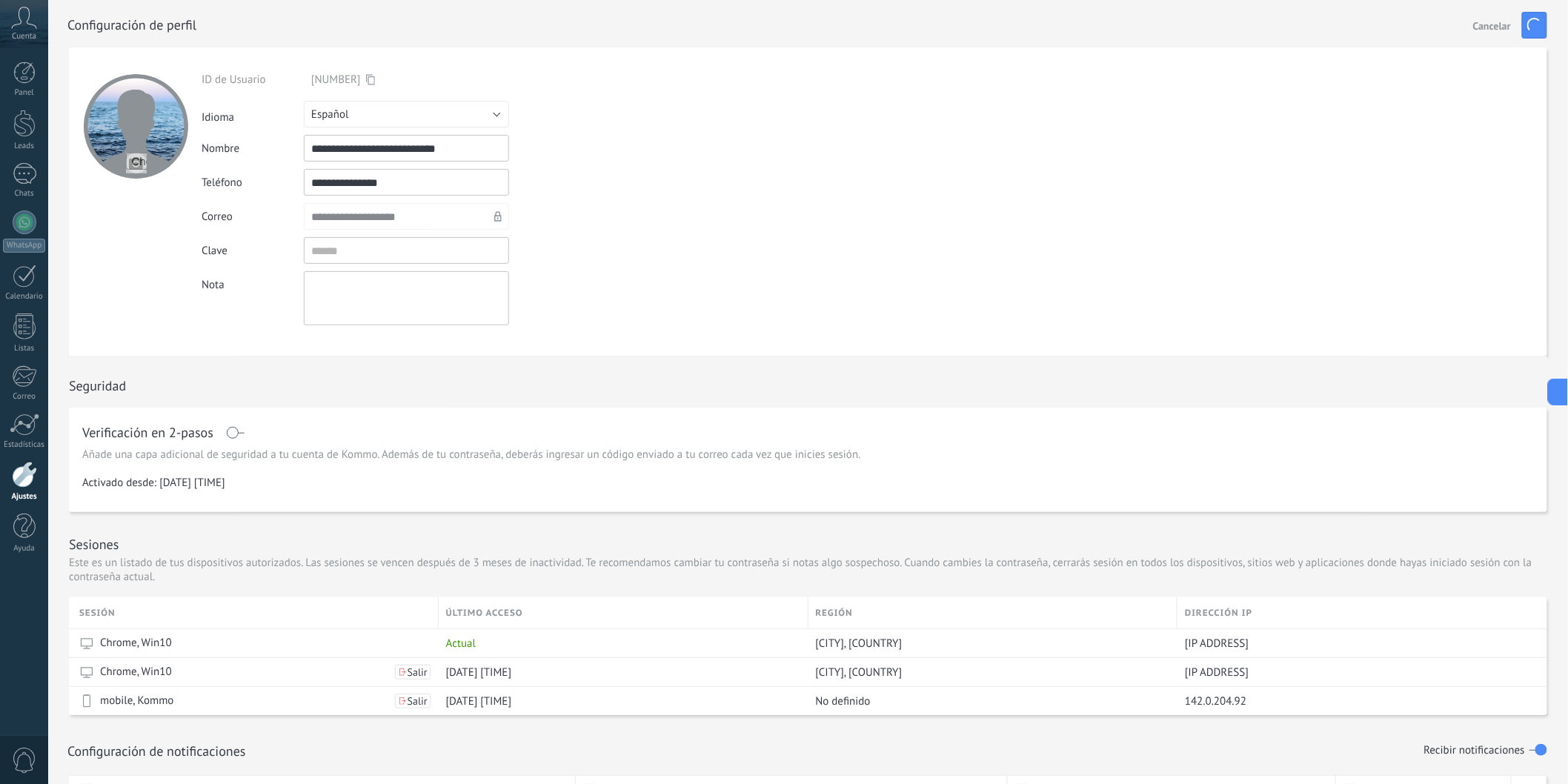 click on "Cancelar" at bounding box center (1492, 25) 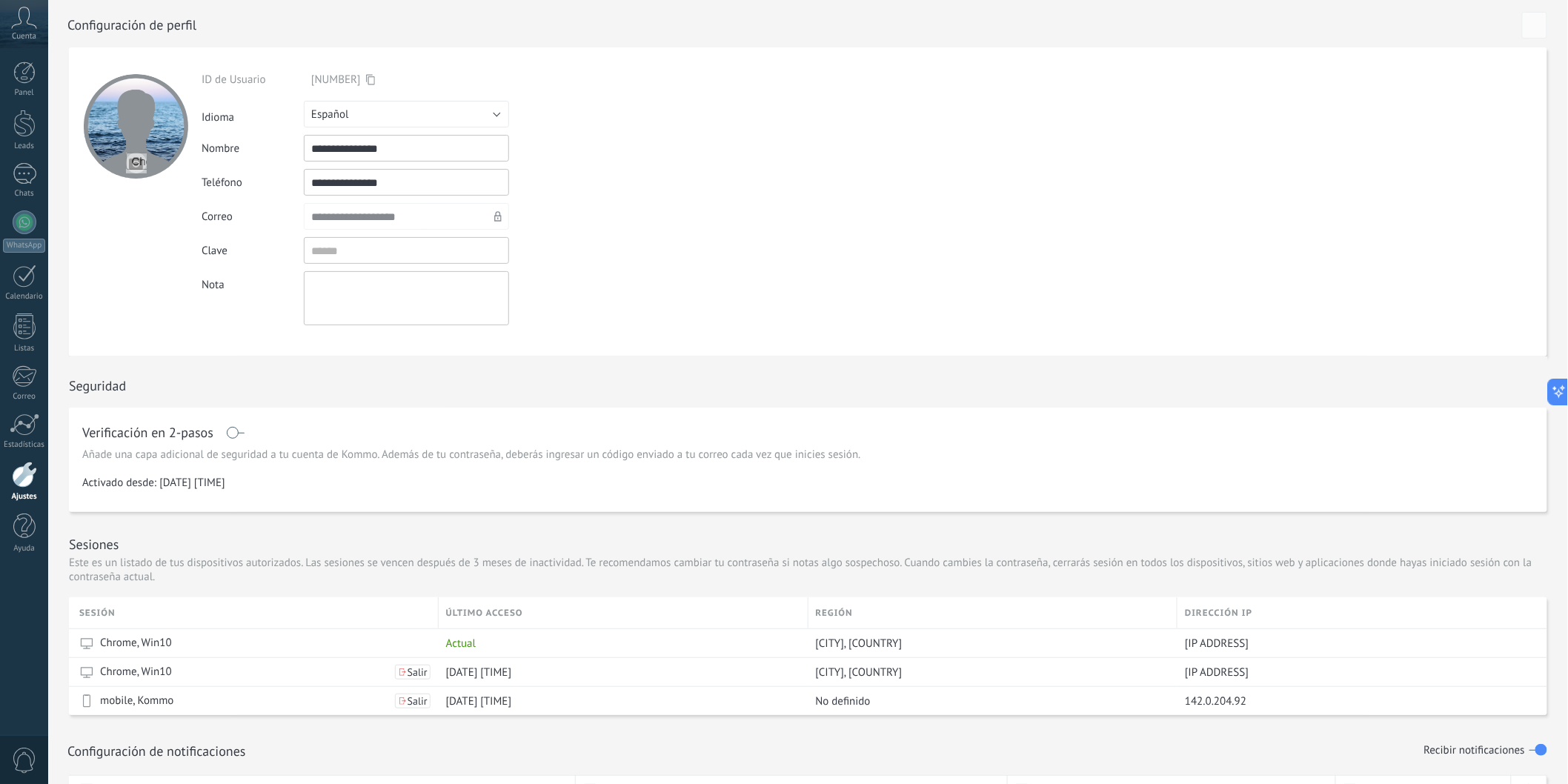 click on "Panel
Leads
Chats
WhatsApp
Clientes" at bounding box center [24, 315] 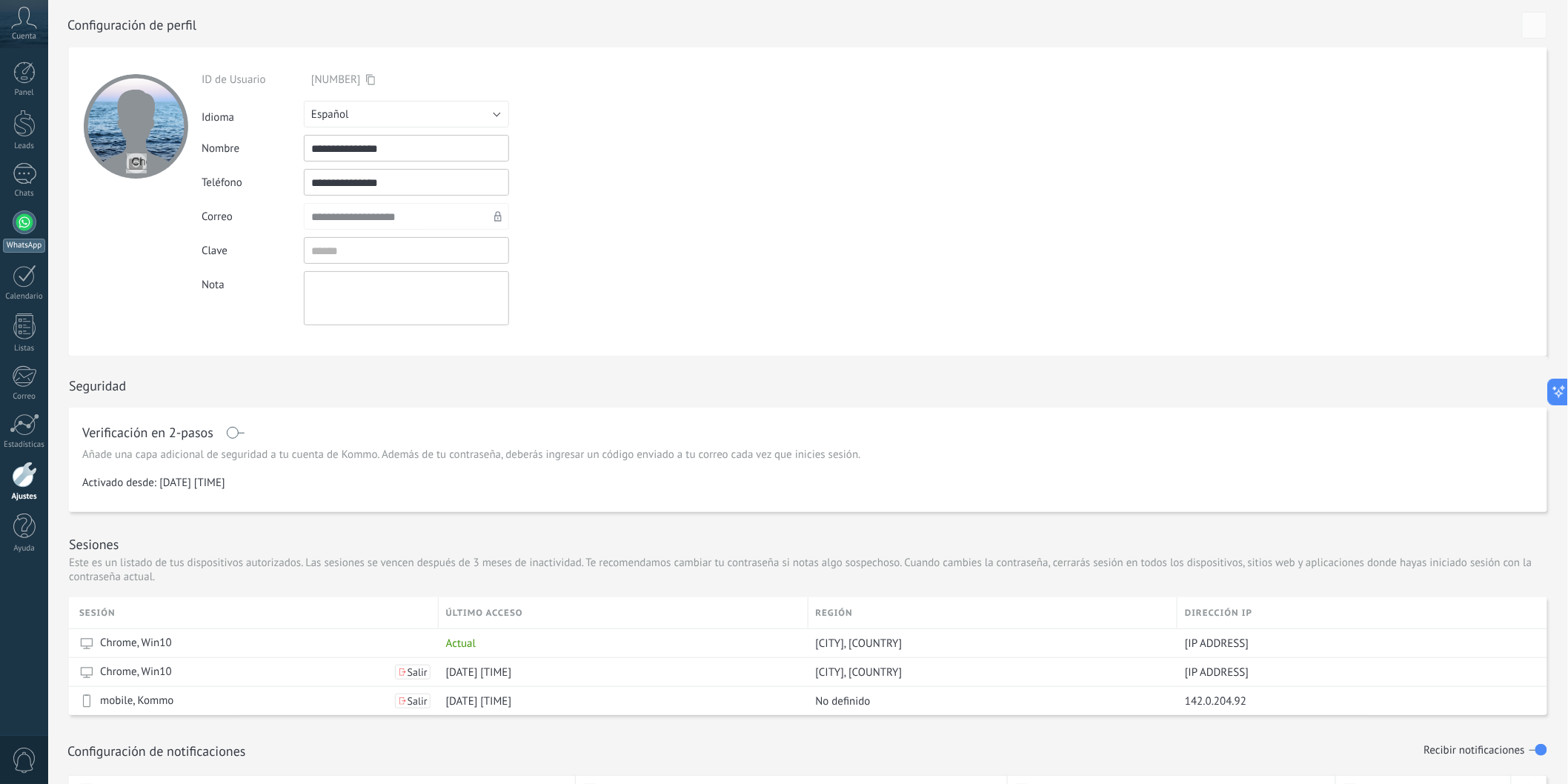 click at bounding box center [24, 222] 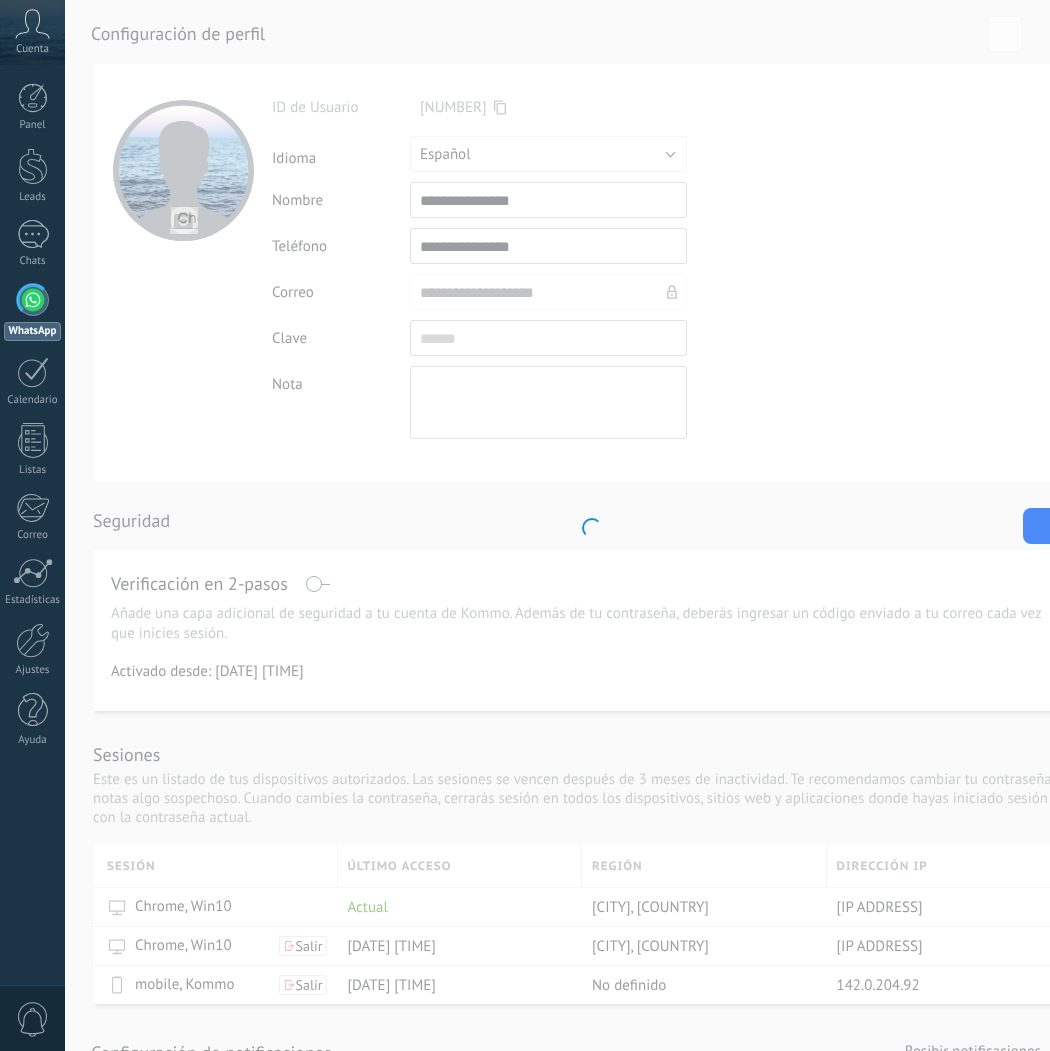 click on ".abccls-1,.abccls-2{fill-rule:evenodd}.abccls-2{fill:#fff} .abfcls-1{fill:none}.abfcls-2{fill:#fff} .abncls-1{isolation:isolate}.abncls-2{opacity:.06}.abncls-2,.abncls-3,.abncls-6{mix-blend-mode:multiply}.abncls-3{opacity:.15}.abncls-4,.abncls-8{fill:#fff}.abncls-5{fill:url(#abnlinear-gradient)}.abncls-6{opacity:.04}.abncls-7{fill:url(#abnlinear-gradient-2)}.abncls-8{fill-rule:evenodd} .abqst0{fill:#ffa200} .abwcls-1{fill:#252525} .cls-1{isolation:isolate} .acicls-1{fill:none} .aclcls-1{fill:#232323} .acnst0{display:none} .addcls-1,.addcls-2{fill:none;stroke-miterlimit:10}.addcls-1{stroke:#dfe0e5}.addcls-2{stroke:#a1a7ab} .adecls-1,.adecls-2{fill:none;stroke-miterlimit:10}.adecls-1{stroke:#dfe0e5}.adecls-2{stroke:#a1a7ab} .adqcls-1{fill:#8591a5;fill-rule:evenodd} .aeccls-1{fill:#5c9f37} .aeecls-1{fill:#f86161} .aejcls-1{fill:#8591a5;fill-rule:evenodd} .aekcls-1{fill-rule:evenodd} .aelcls-1{fill-rule:evenodd;fill:currentColor} .aemcls-1{fill-rule:evenodd;fill:currentColor} .aencls-2{fill:#f86161;opacity:.3}" at bounding box center [525, 525] 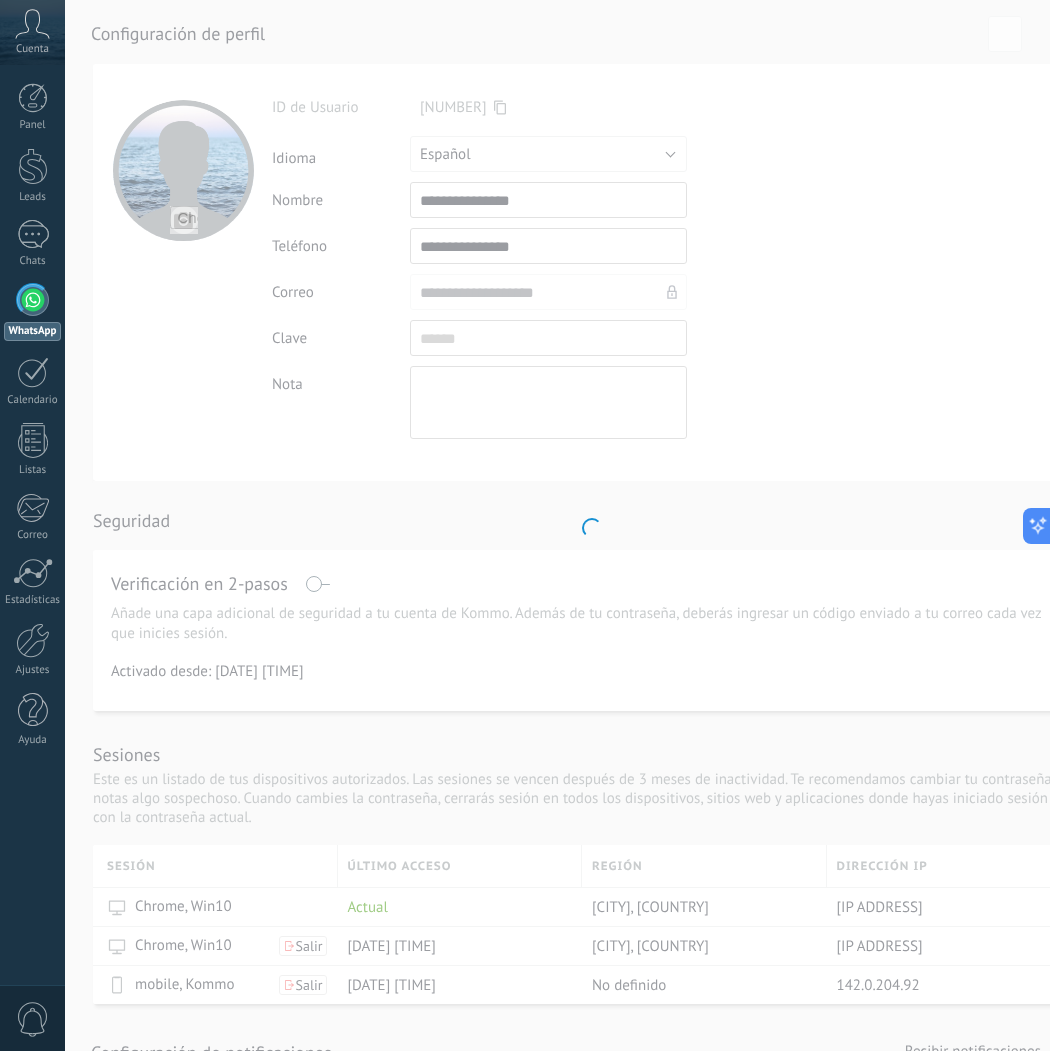 click on ".abccls-1,.abccls-2{fill-rule:evenodd}.abccls-2{fill:#fff} .abfcls-1{fill:none}.abfcls-2{fill:#fff} .abncls-1{isolation:isolate}.abncls-2{opacity:.06}.abncls-2,.abncls-3,.abncls-6{mix-blend-mode:multiply}.abncls-3{opacity:.15}.abncls-4,.abncls-8{fill:#fff}.abncls-5{fill:url(#abnlinear-gradient)}.abncls-6{opacity:.04}.abncls-7{fill:url(#abnlinear-gradient-2)}.abncls-8{fill-rule:evenodd} .abqst0{fill:#ffa200} .abwcls-1{fill:#252525} .cls-1{isolation:isolate} .acicls-1{fill:none} .aclcls-1{fill:#232323} .acnst0{display:none} .addcls-1,.addcls-2{fill:none;stroke-miterlimit:10}.addcls-1{stroke:#dfe0e5}.addcls-2{stroke:#a1a7ab} .adecls-1,.adecls-2{fill:none;stroke-miterlimit:10}.adecls-1{stroke:#dfe0e5}.adecls-2{stroke:#a1a7ab} .adqcls-1{fill:#8591a5;fill-rule:evenodd} .aeccls-1{fill:#5c9f37} .aeecls-1{fill:#f86161} .aejcls-1{fill:#8591a5;fill-rule:evenodd} .aekcls-1{fill-rule:evenodd} .aelcls-1{fill-rule:evenodd;fill:currentColor} .aemcls-1{fill-rule:evenodd;fill:currentColor} .aencls-2{fill:#f86161;opacity:.3}" at bounding box center [525, 525] 